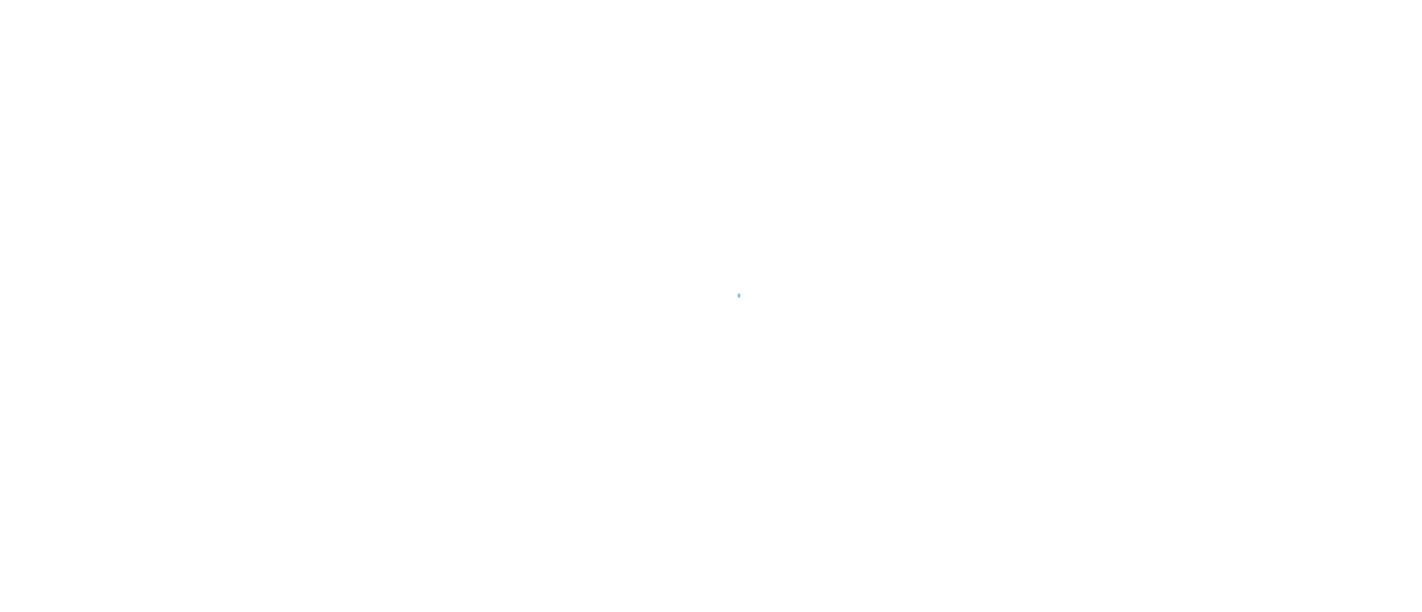 scroll, scrollTop: 0, scrollLeft: 0, axis: both 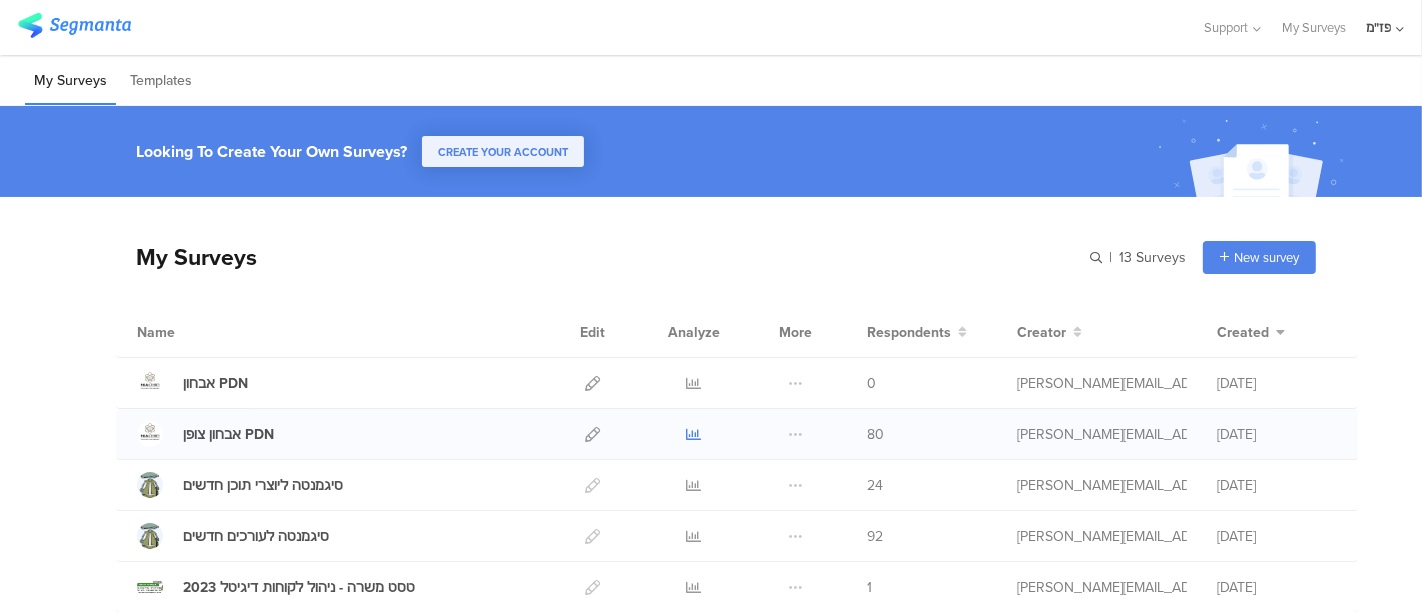 click at bounding box center (694, 434) 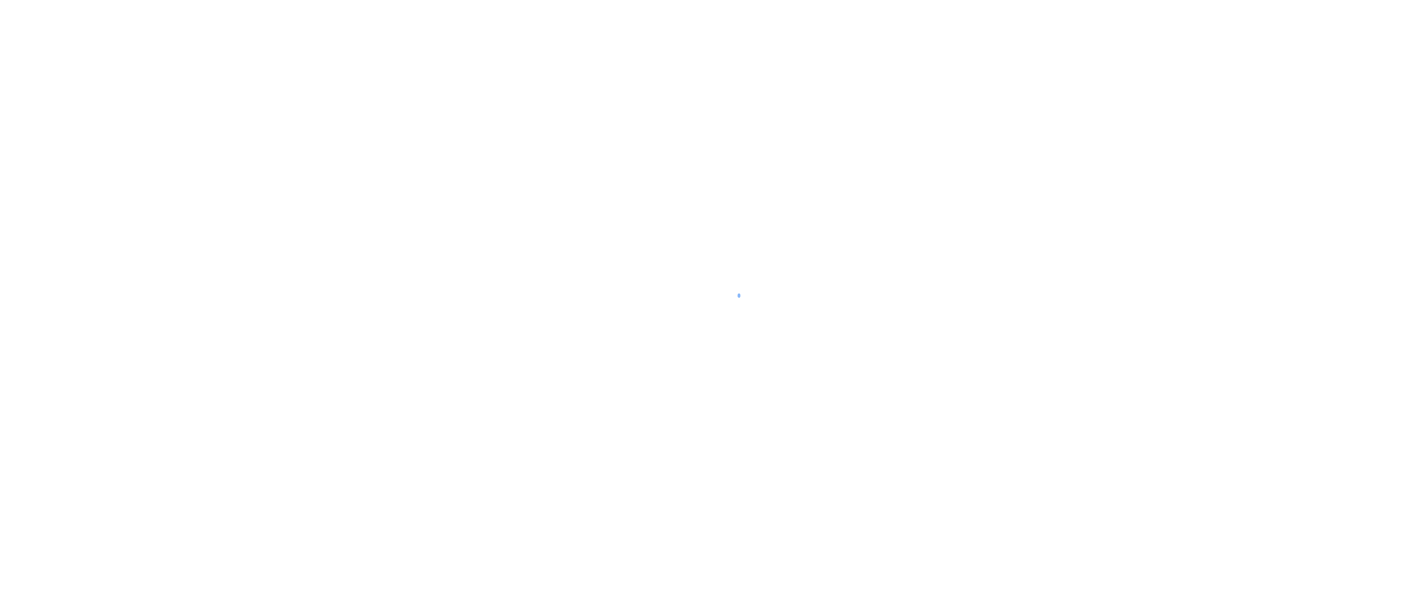 scroll, scrollTop: 0, scrollLeft: 0, axis: both 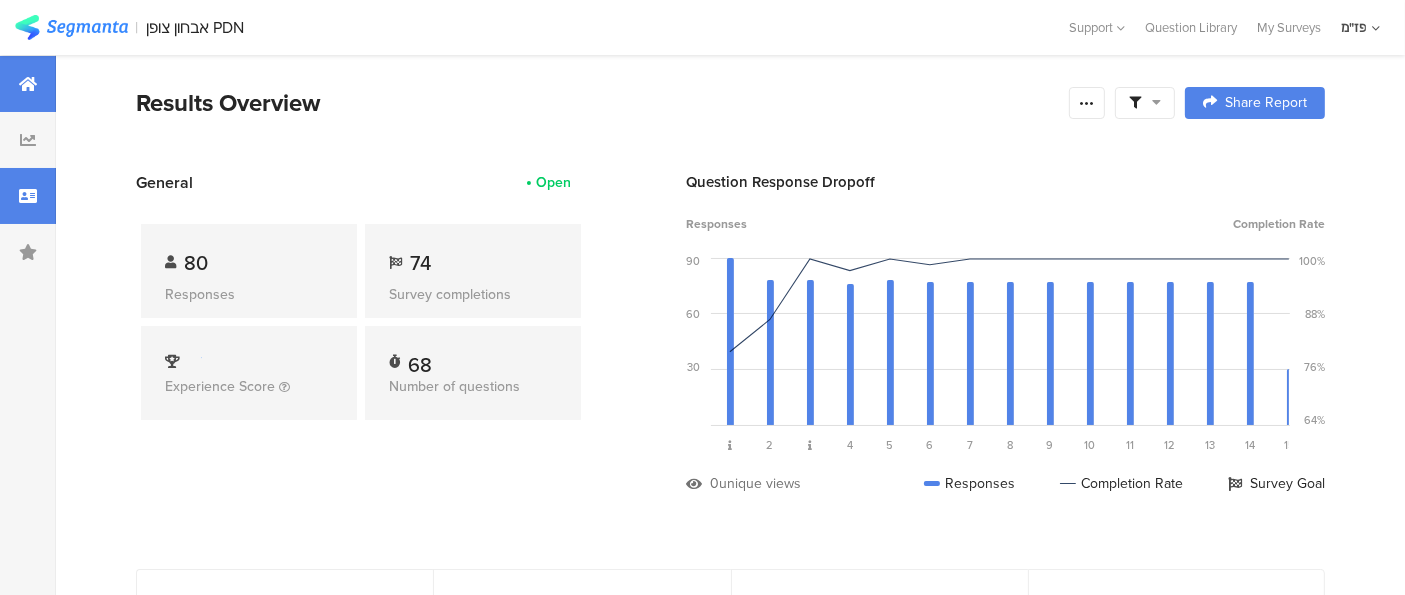 click at bounding box center (28, 196) 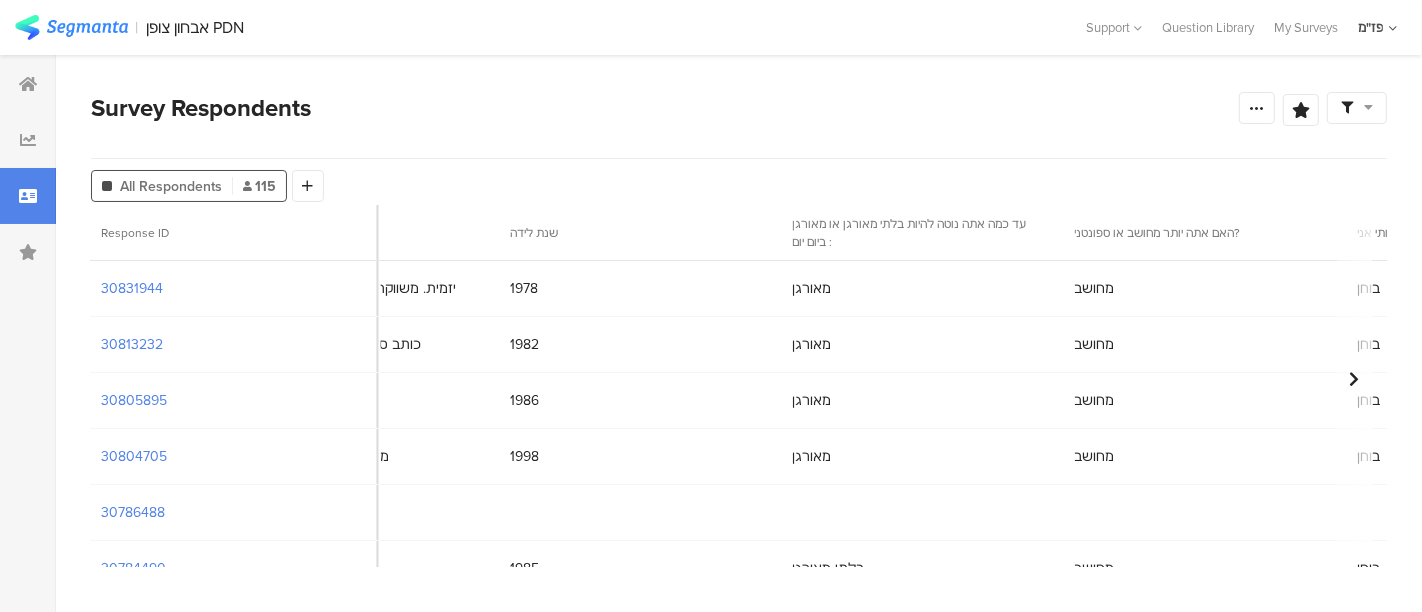 scroll, scrollTop: 0, scrollLeft: 2325, axis: horizontal 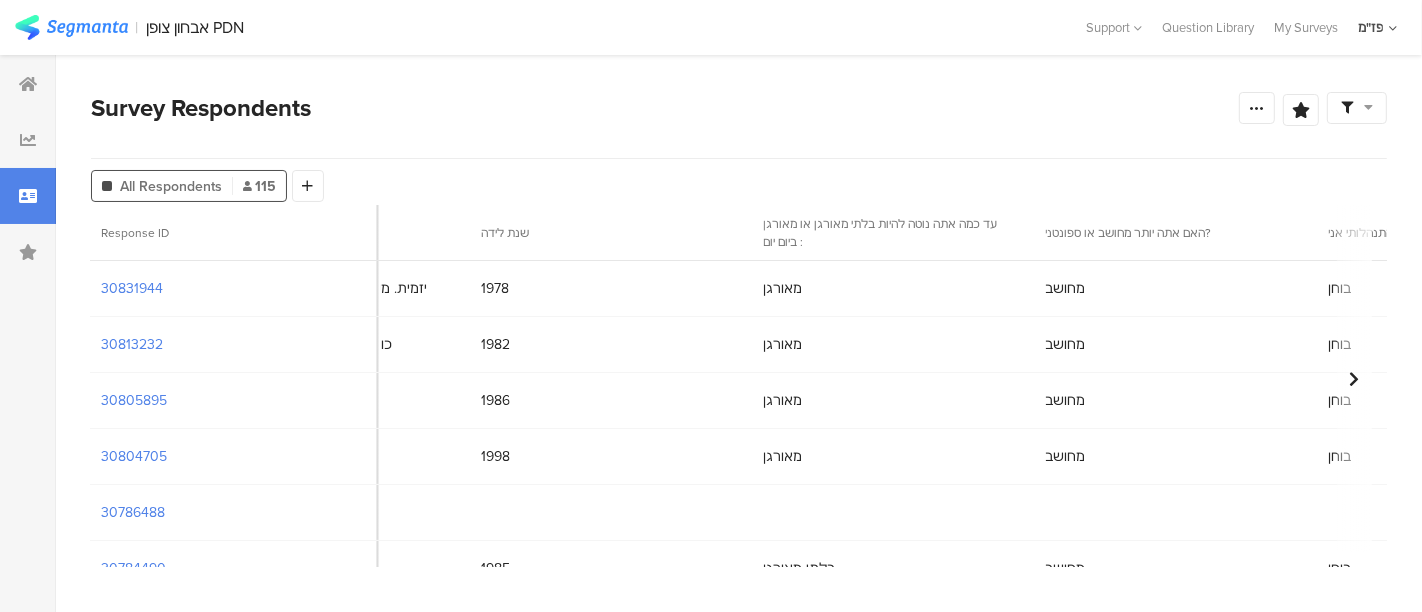 click on "30813232
[DATE] 11:15:29 e58a2d27-7e30-47b4-ab91-79b6d9f898f7
[PERSON_NAME]
[EMAIL_ADDRESS][DOMAIN_NAME]
0526651602
עברית
גבר
תואר שני
כותב ספרי לימוד, מנחה סטודנטים
1982
מאורגן
מחושב
בוחן
מרוכז
מתכנן מראש
אני יותר ספונטני
משימתי
מתוכנן מראש
מציב גבולות
ממוקד ותכליתי
משתף בקלות
מתמקד [PERSON_NAME] אנוש
יותר מתפזר
תמציתי ועינייני
שיטתי
נוטה להסכים
מקשיב
נמנע
מנסה להימנע ממנו, נסוג
[DEMOGRAPHIC_DATA]
מבליג
יותר מאופק
מאופק
להיעלב ולהסתגר
לוקח פיקוד
שוקל ומעדן את דבריי
מקבל
שתיקה - הדברים צריכים "להתבשל" בתוכי.
מיד עולה [PERSON_NAME] רעיון ומביע הצעתי
בטוח בעצמי" at bounding box center [10277, 345] 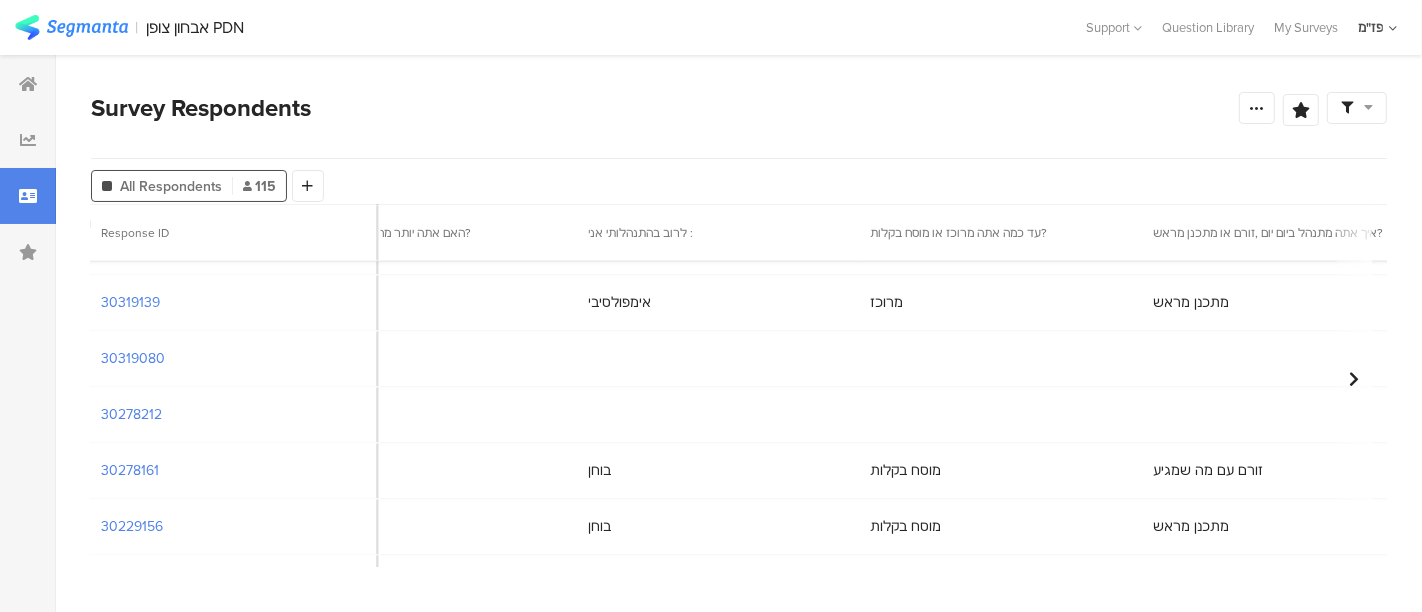 scroll, scrollTop: 4277, scrollLeft: 3065, axis: both 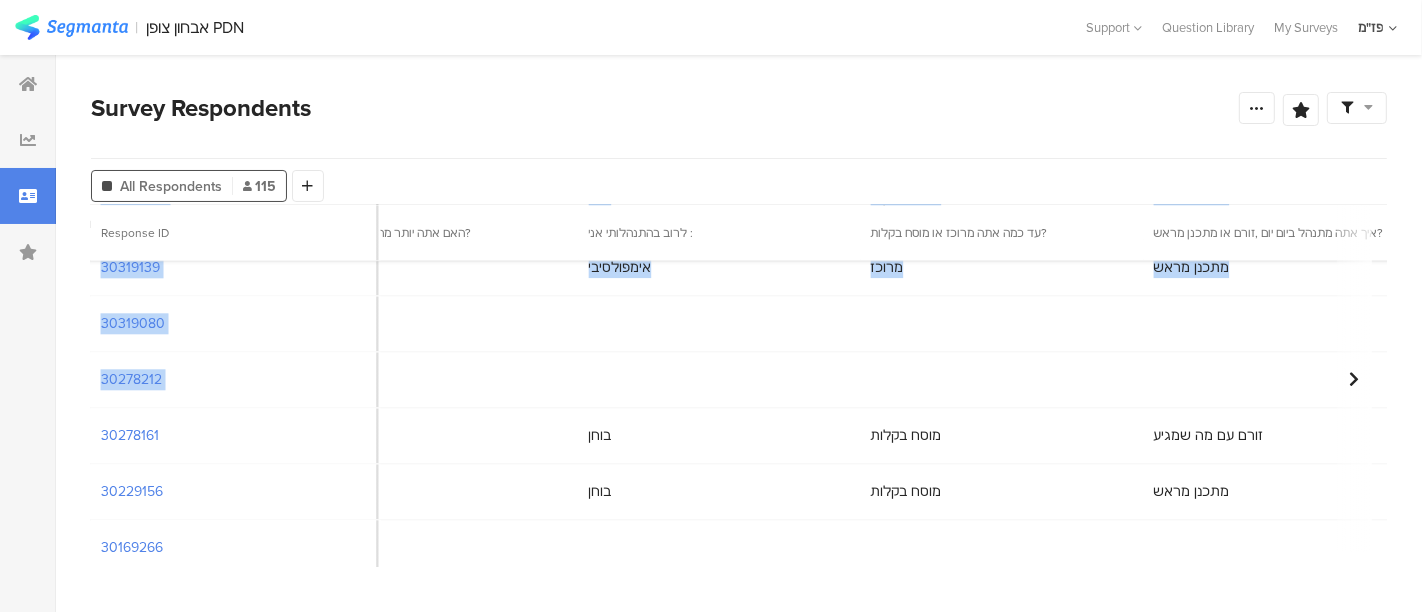 drag, startPoint x: 484, startPoint y: 285, endPoint x: 1157, endPoint y: 402, distance: 683.0944 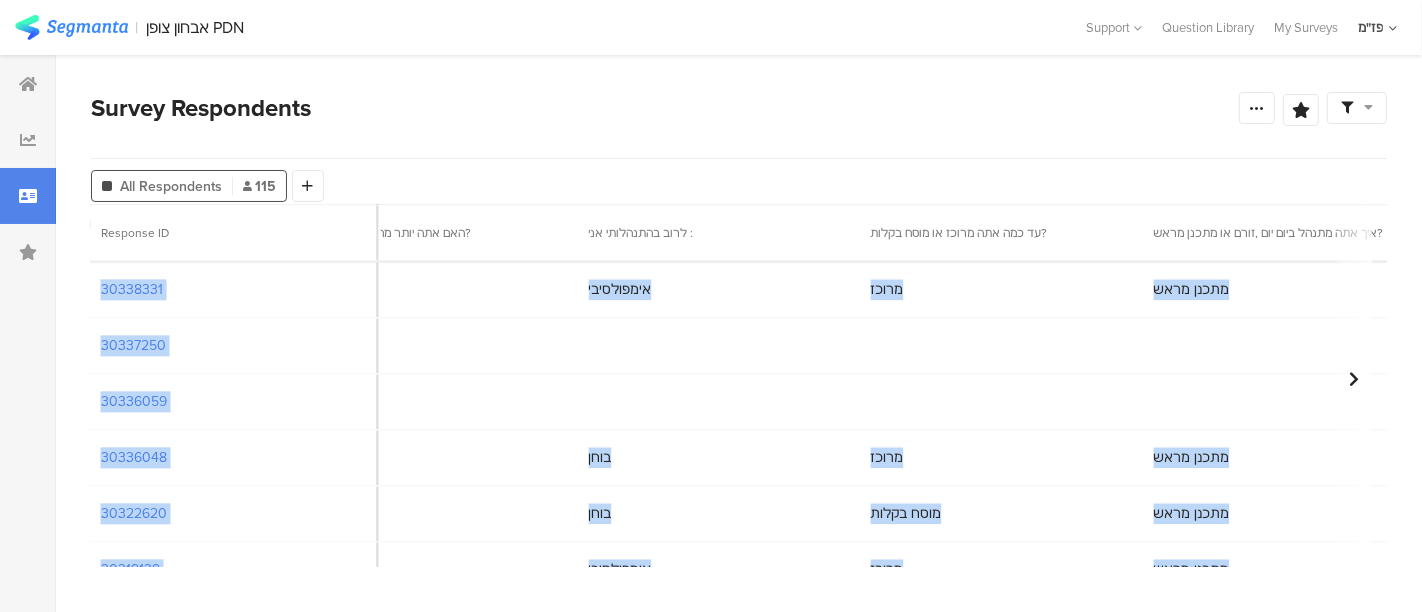 scroll, scrollTop: 3874, scrollLeft: 3065, axis: both 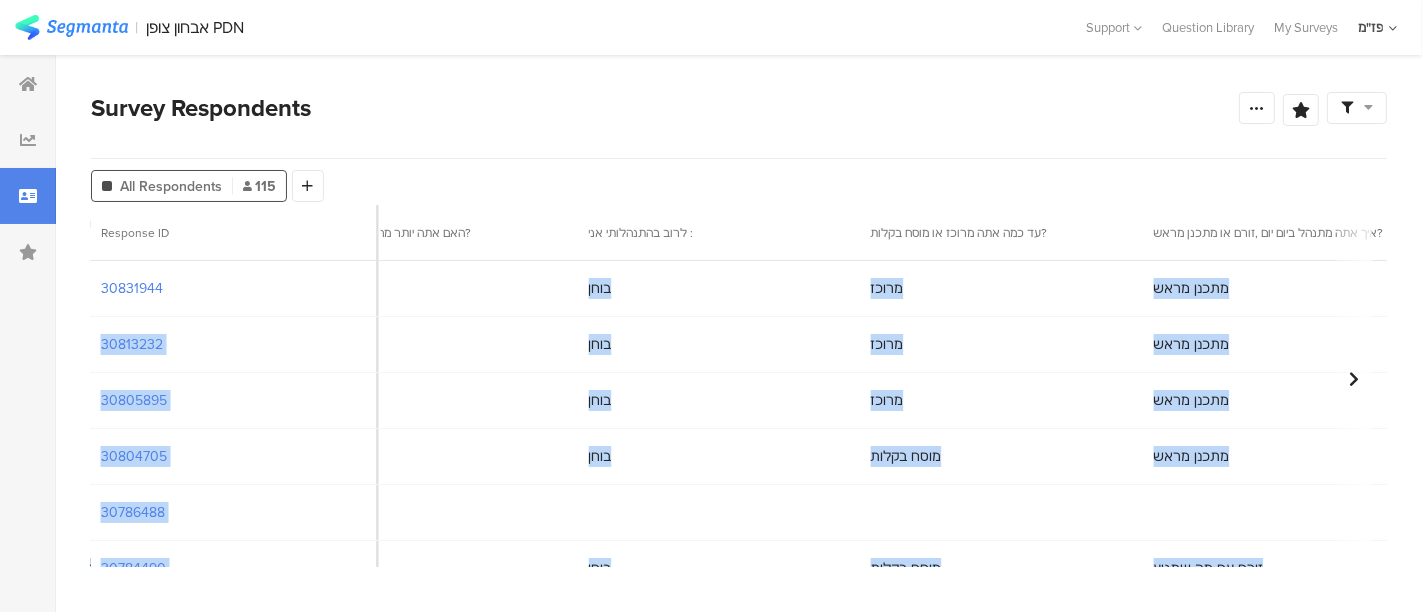 click on "מרוכז" at bounding box center (1002, 344) 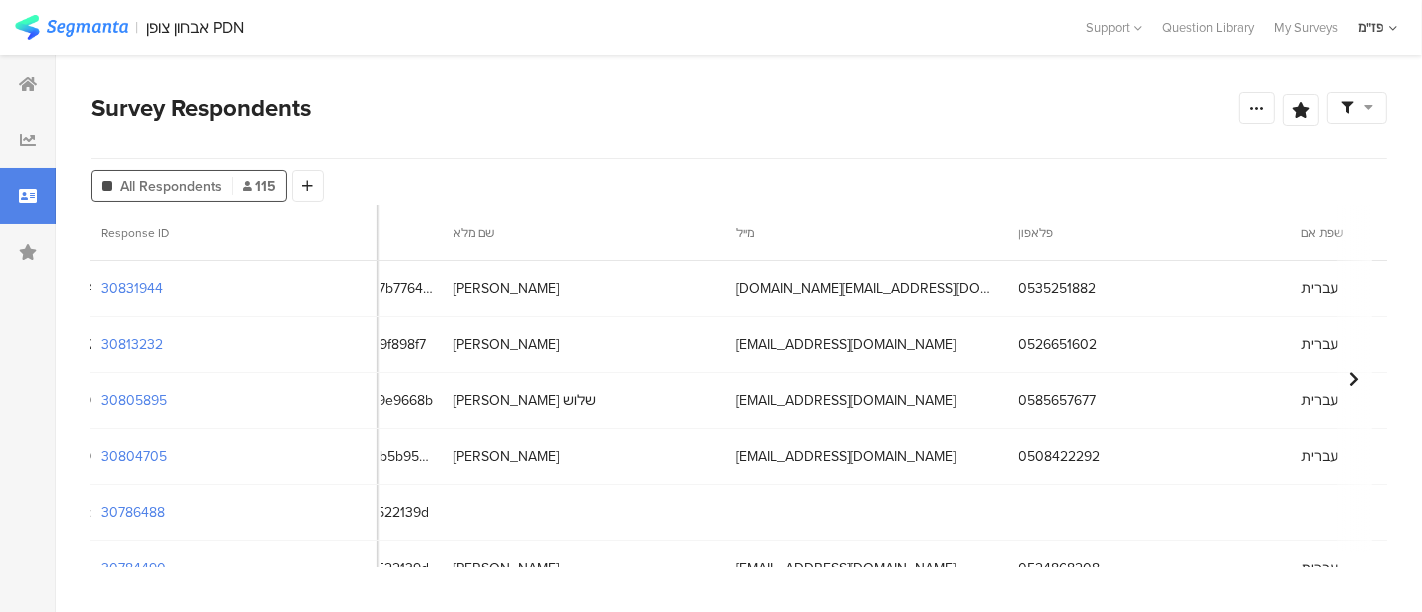 scroll, scrollTop: 0, scrollLeft: 0, axis: both 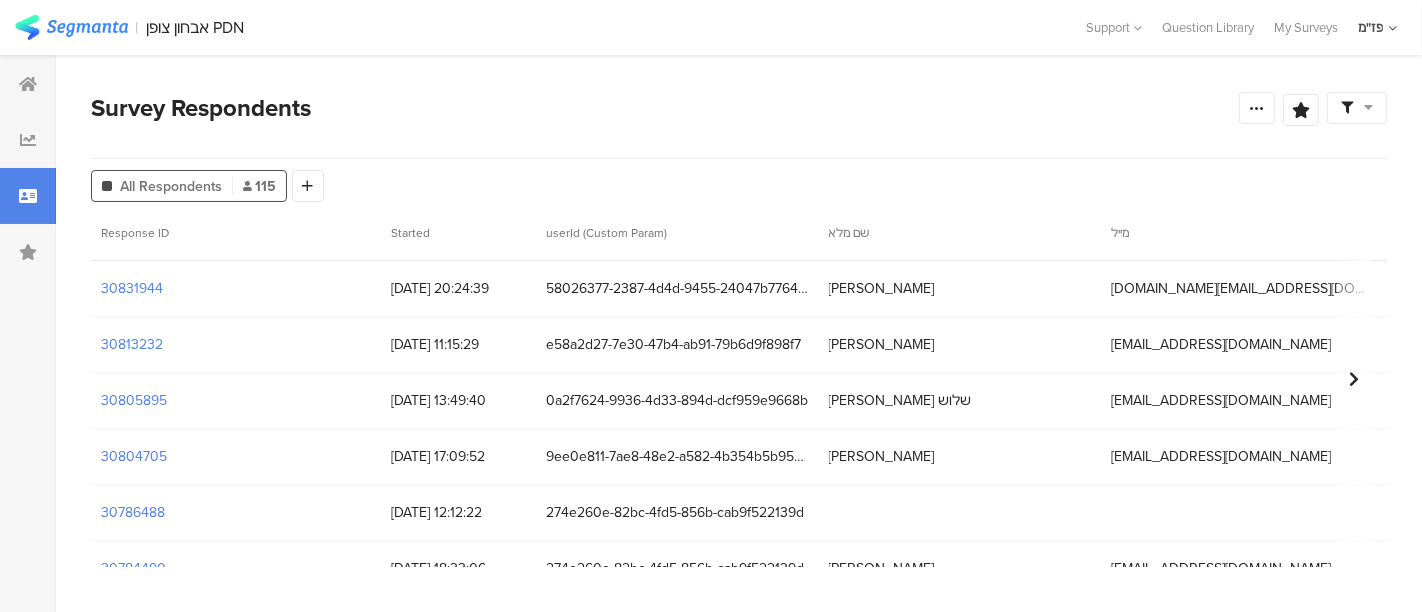 click on "[PERSON_NAME]" at bounding box center (882, 344) 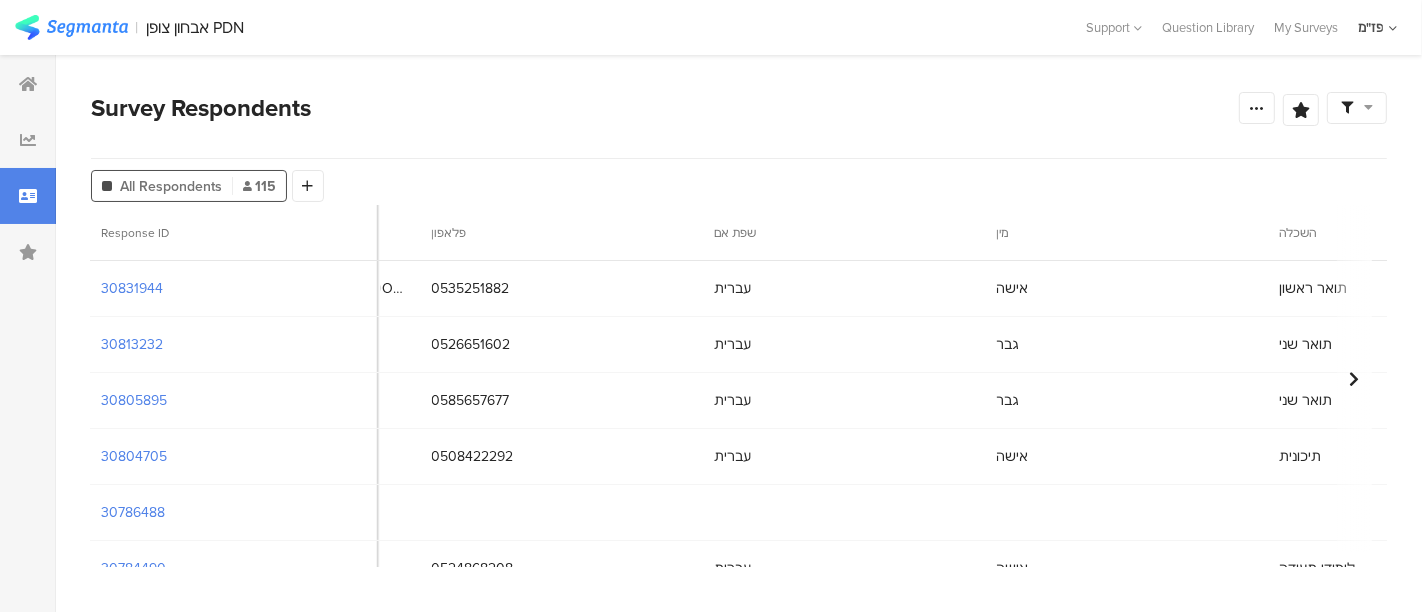 scroll, scrollTop: 0, scrollLeft: 1066, axis: horizontal 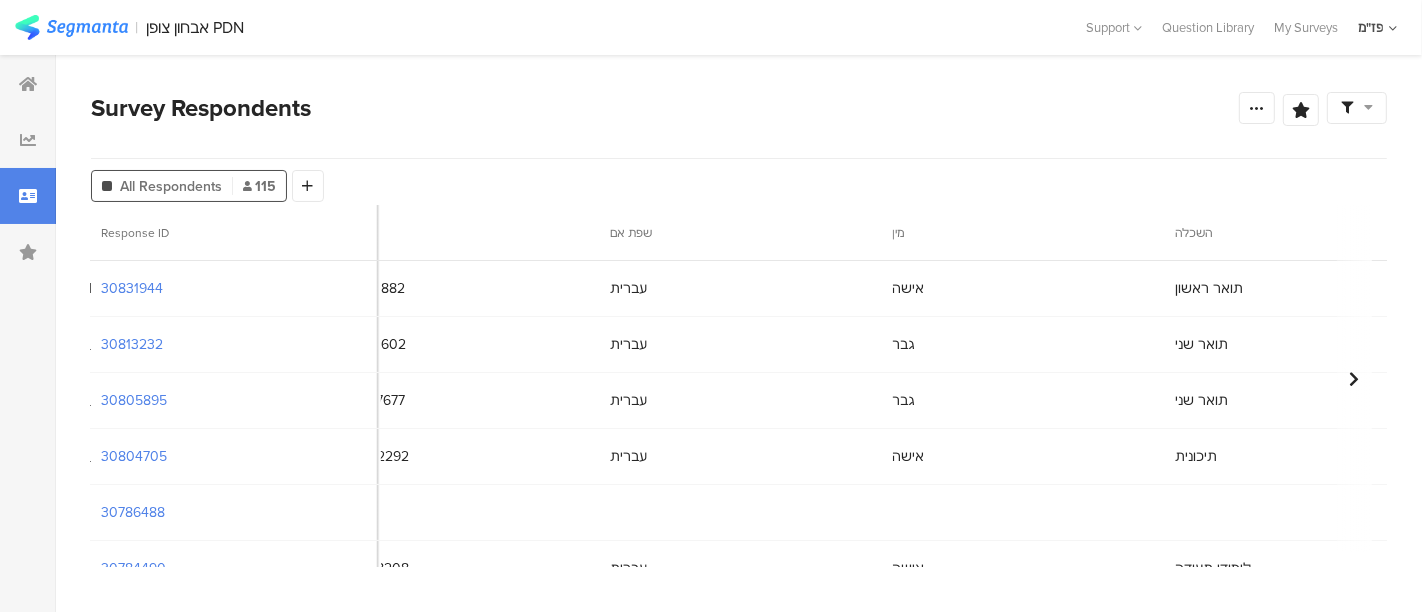 click on "Response ID     Started     userId (Custom Param)     שם מלא     מייל     פלאפון     שפת אם     מין     השכלה     תפקיד בעבודה     שנת לידה      עד כמה אתה נוטה להיות בלתי מאורגן או מאורגן ביום יום :     האם אתה יותר מחושב או ספונטני?      לרוב בהתנהלותי אני :      עד כמה אתה מרוכז או מוסח בקלות?         איך אתה מתנהל ביום יום ,זורם או מתכנן מראש?        לרוב   :       בדרך כלל אני יותר  :     אני מוצא את עצמי יותר:     אני בדרך כלל :     סגנון הדיבור שלי הוא יותר:       בדרך כלל אתה :      אתה יותר :       אני  נוטה בהתנהלות היומית להיות  :     איך אתה מתקשר?     בהתנהלותך אתה יותר :     במצבי חילוקי דעות אתה :      בדיאלוג אתה יותר:" at bounding box center (11536, 3453) 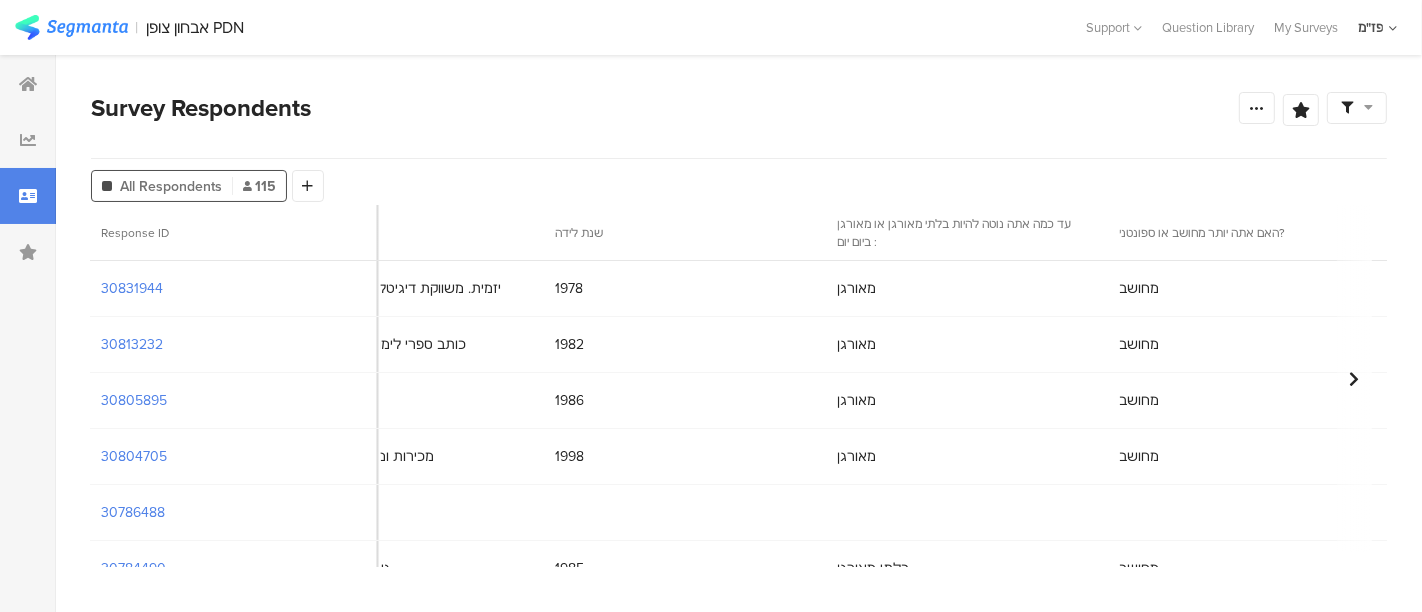 scroll, scrollTop: 0, scrollLeft: 2266, axis: horizontal 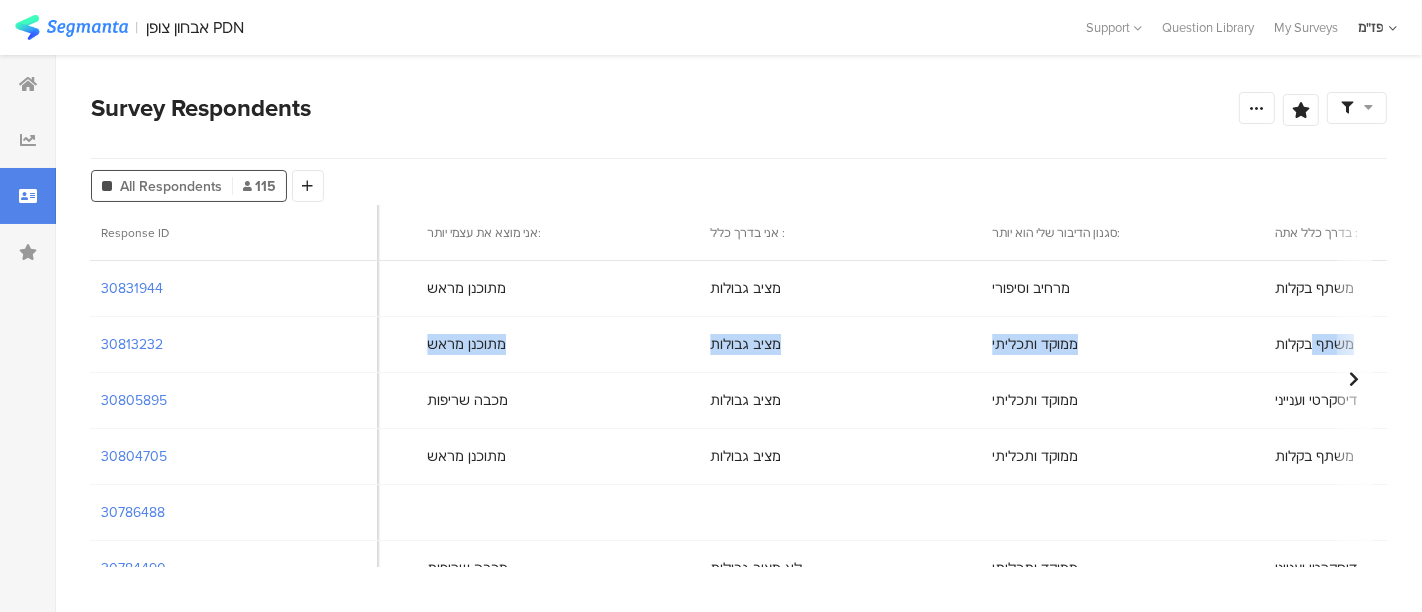 drag, startPoint x: 819, startPoint y: 341, endPoint x: 1327, endPoint y: 355, distance: 508.19287 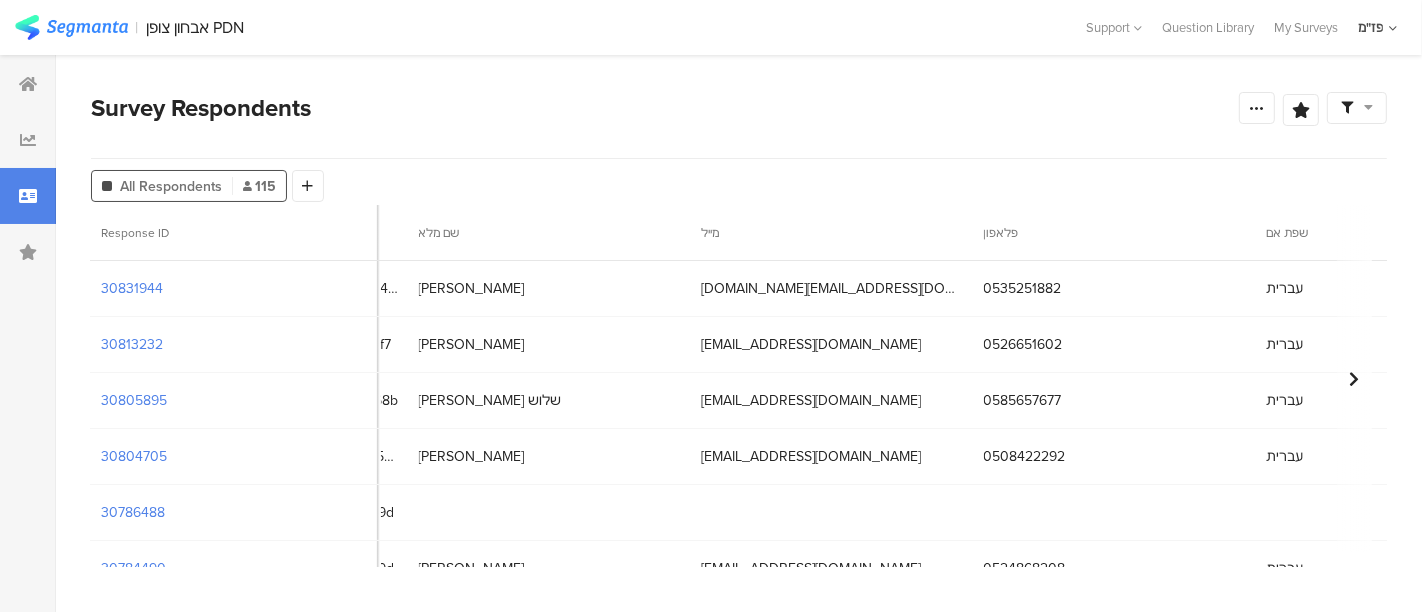 scroll, scrollTop: 0, scrollLeft: 0, axis: both 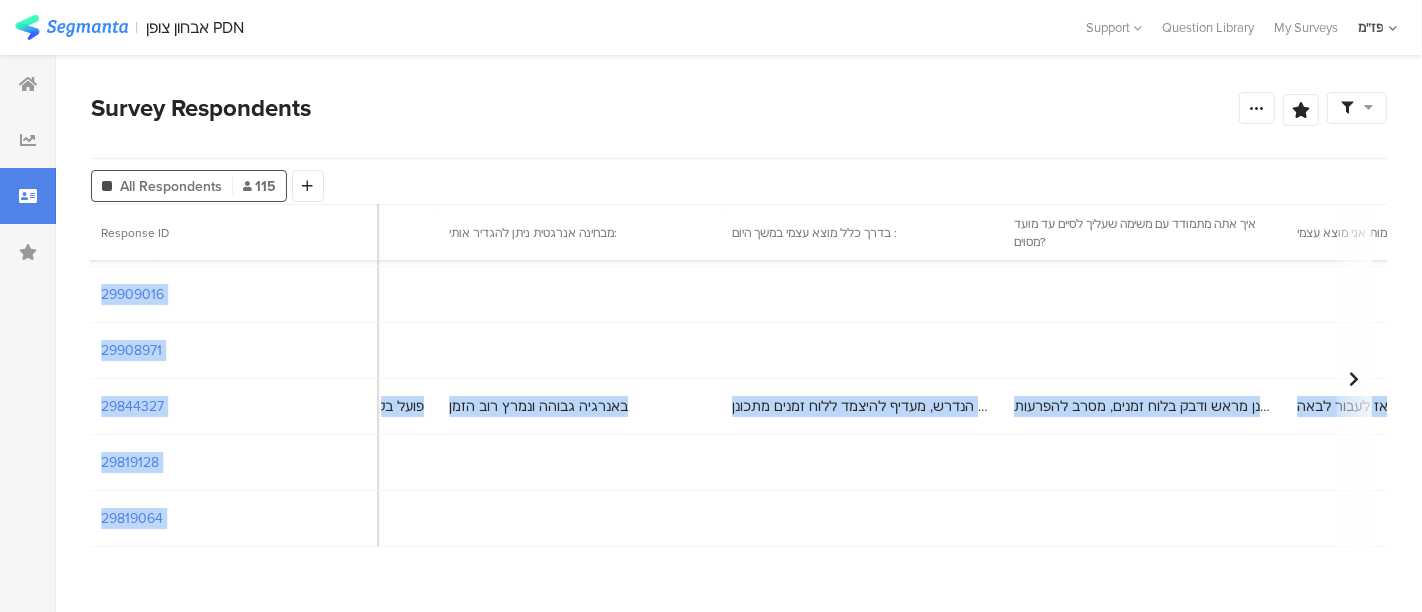drag, startPoint x: 836, startPoint y: 263, endPoint x: 670, endPoint y: 506, distance: 294.28726 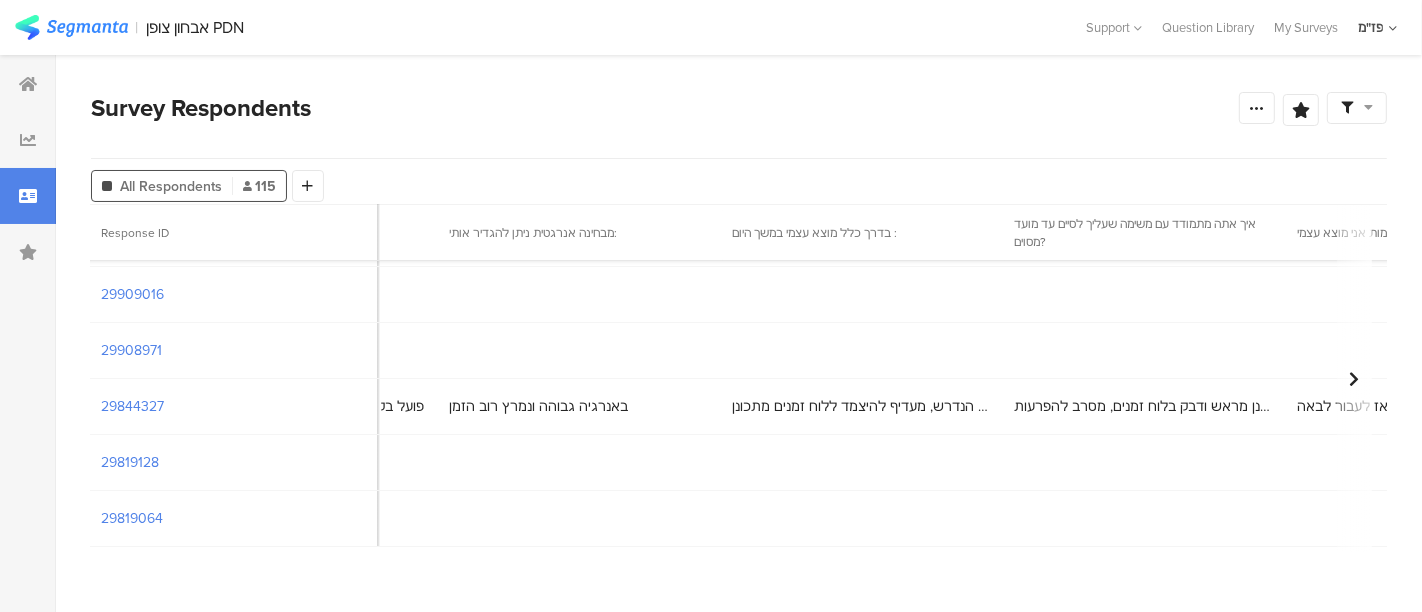 click on "29819064
[DATE] 22:36:06" at bounding box center [1205, 519] 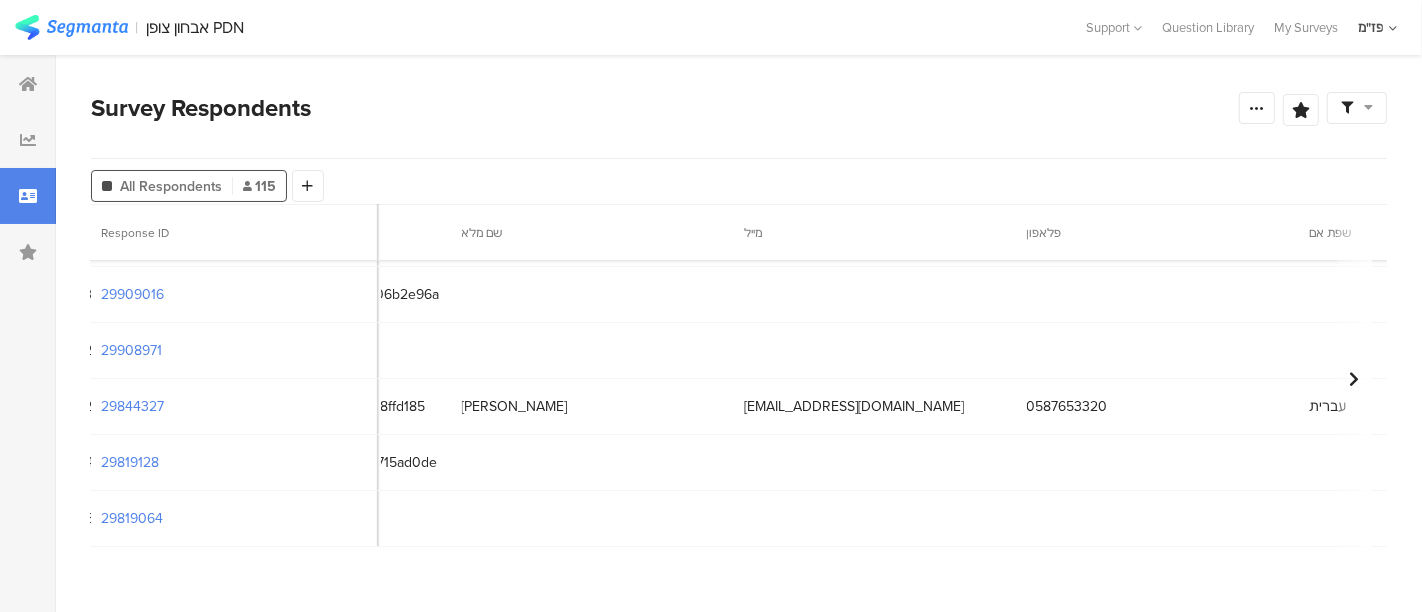 scroll, scrollTop: 6169, scrollLeft: 0, axis: vertical 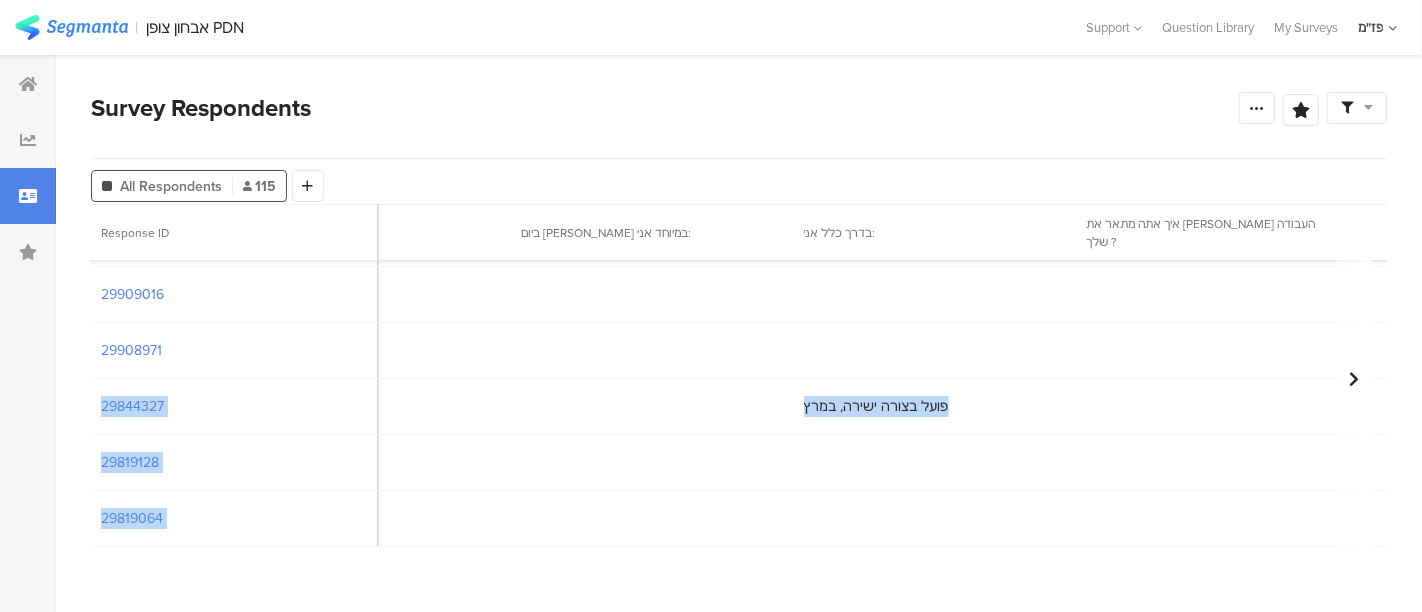 drag, startPoint x: 571, startPoint y: 348, endPoint x: 757, endPoint y: 558, distance: 280.52808 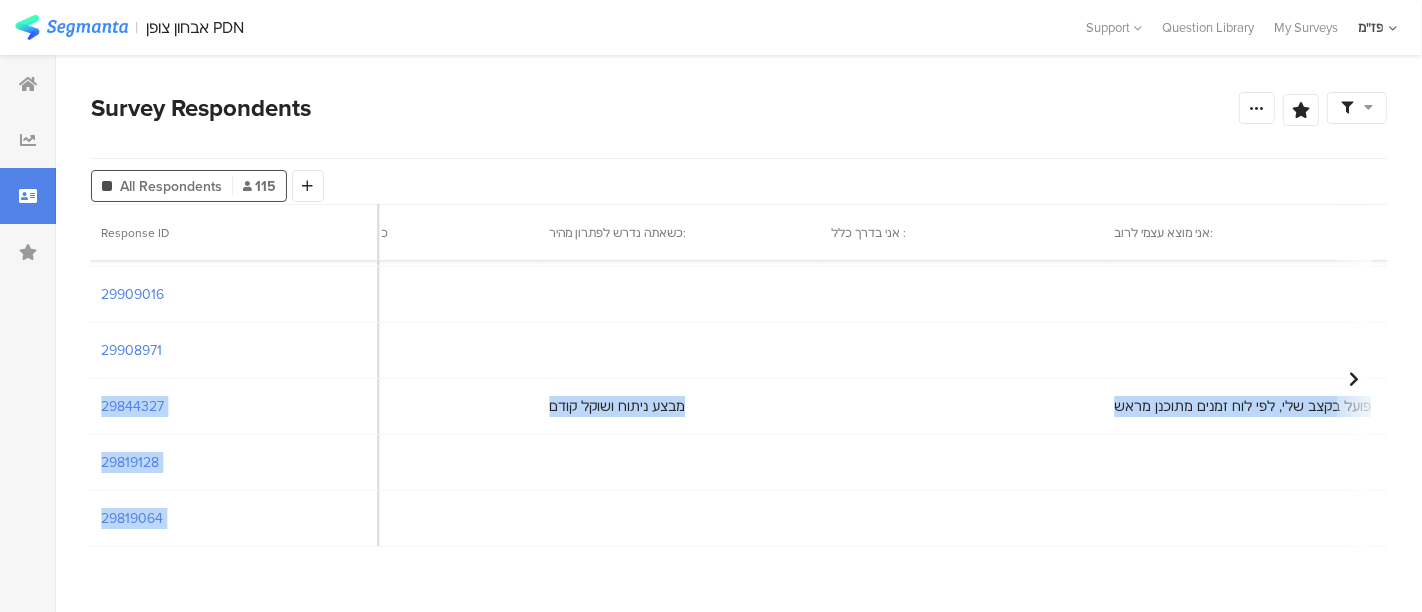 scroll, scrollTop: 6169, scrollLeft: 10420, axis: both 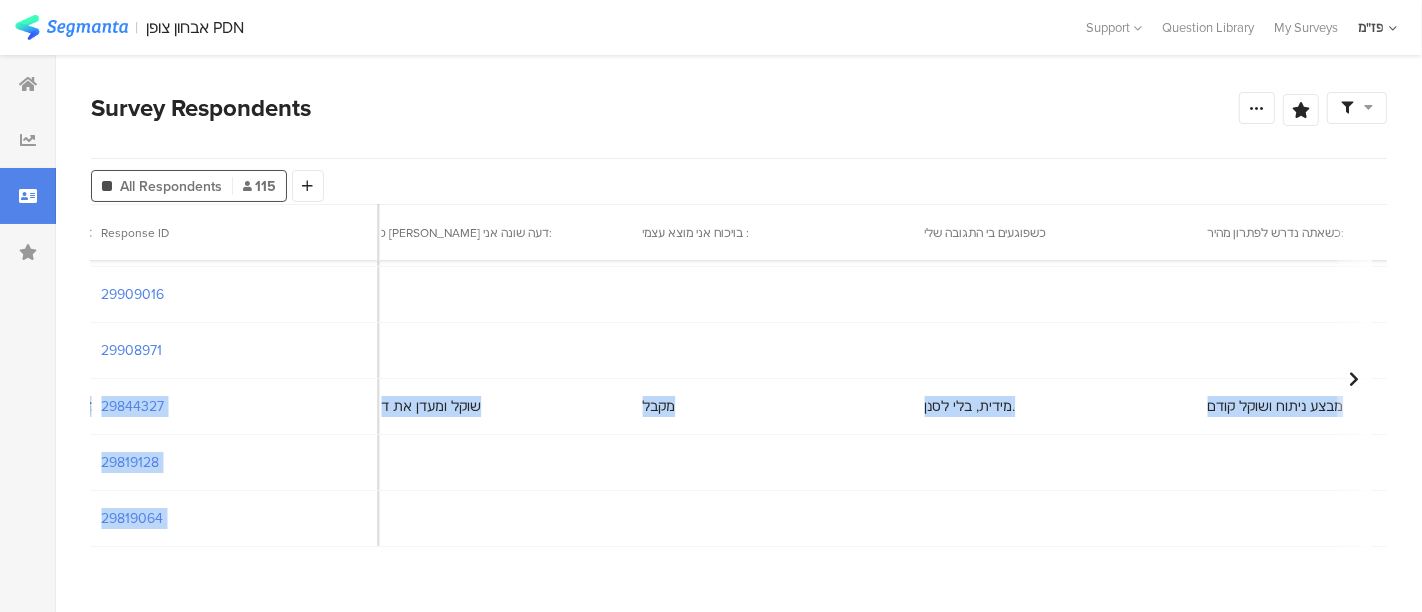 click on "מבצע ניתוח ושוקל קודם" at bounding box center (1275, 406) 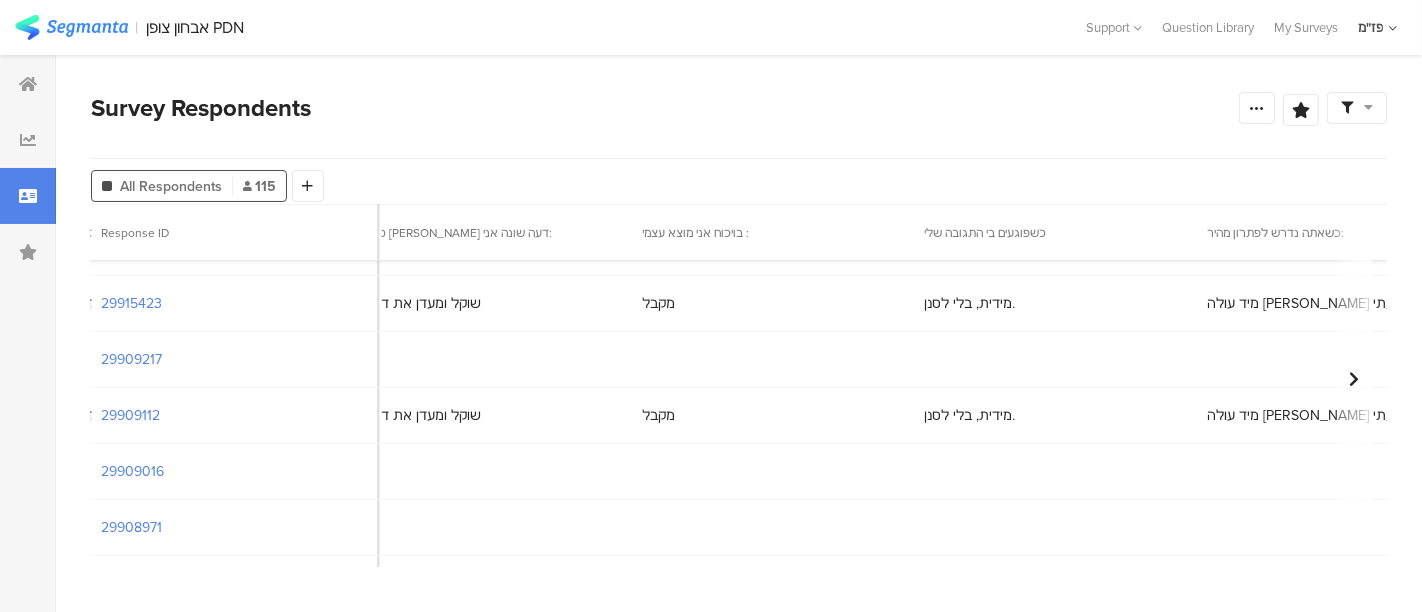 scroll, scrollTop: 5888, scrollLeft: 9792, axis: both 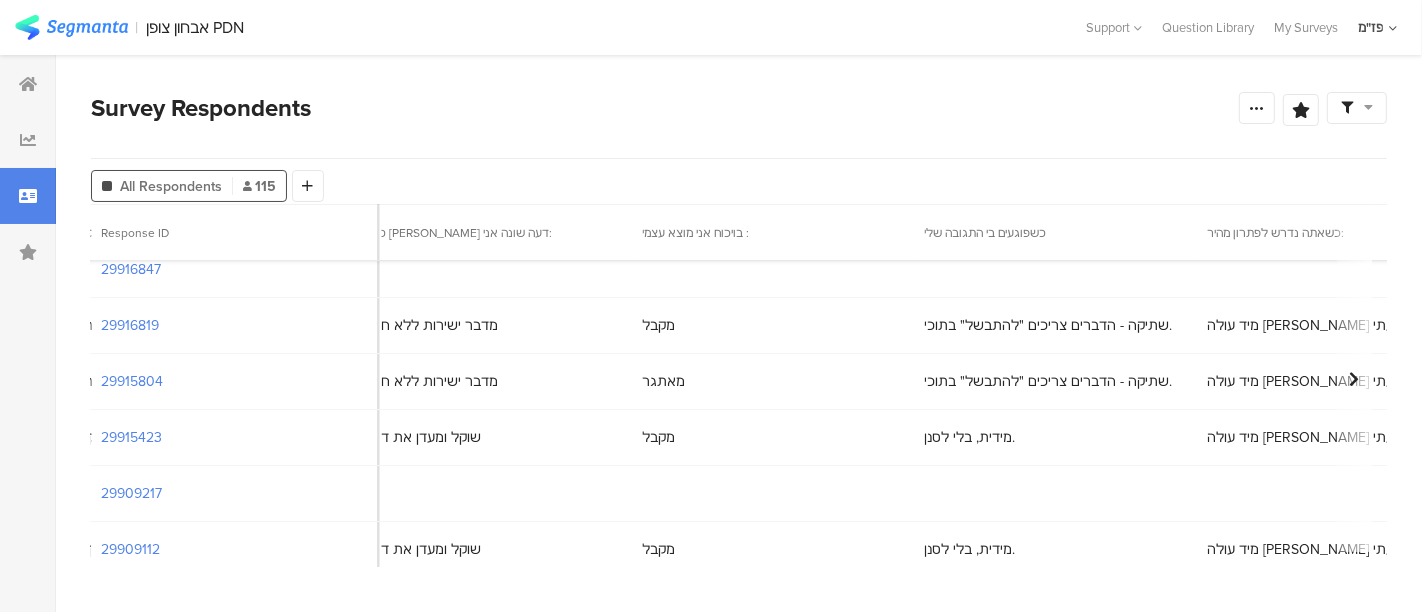 click on "Survey Respondents     Confidence Level       95   %     Preview survey     Edit survey   Export Results       Purge results     Save Analysis   Name             Save   Cancel
Complete Responses Only
View Sample               All Respondents       115
Add Segment               Response ID     Started     userId (Custom Param)     שם מלא     מייל     פלאפון     שפת אם     מין     השכלה     תפקיד בעבודה     שנת לידה      עד כמה אתה נוטה להיות בלתי מאורגן או מאורגן ביום יום :     האם אתה יותר מחושב או ספונטני?      לרוב בהתנהלותי אני :      עד כמה אתה מרוכז או מוסח בקלות?         איך אתה מתנהל ביום יום ,זורם או מתכנן מראש?        לרוב   :       בדרך כלל אני יותר  :     אני מוצא את עצמי יותר:     אני בדרך כלל :" at bounding box center (739, 333) 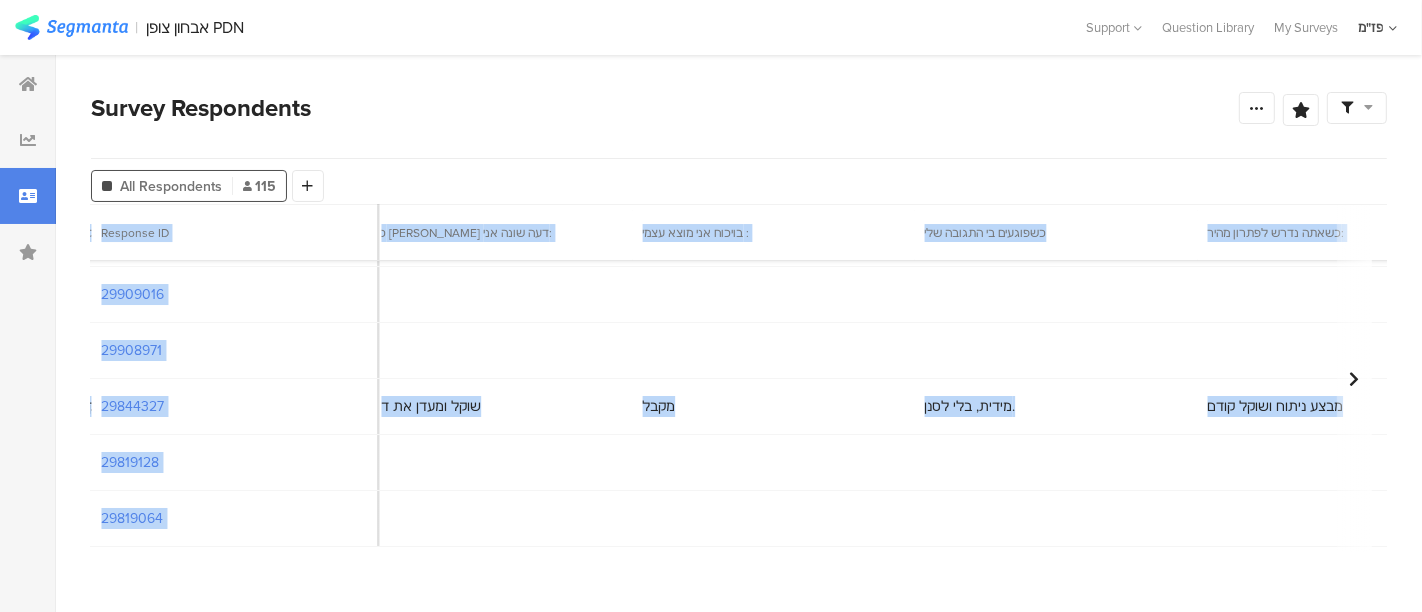 scroll, scrollTop: 6169, scrollLeft: 9792, axis: both 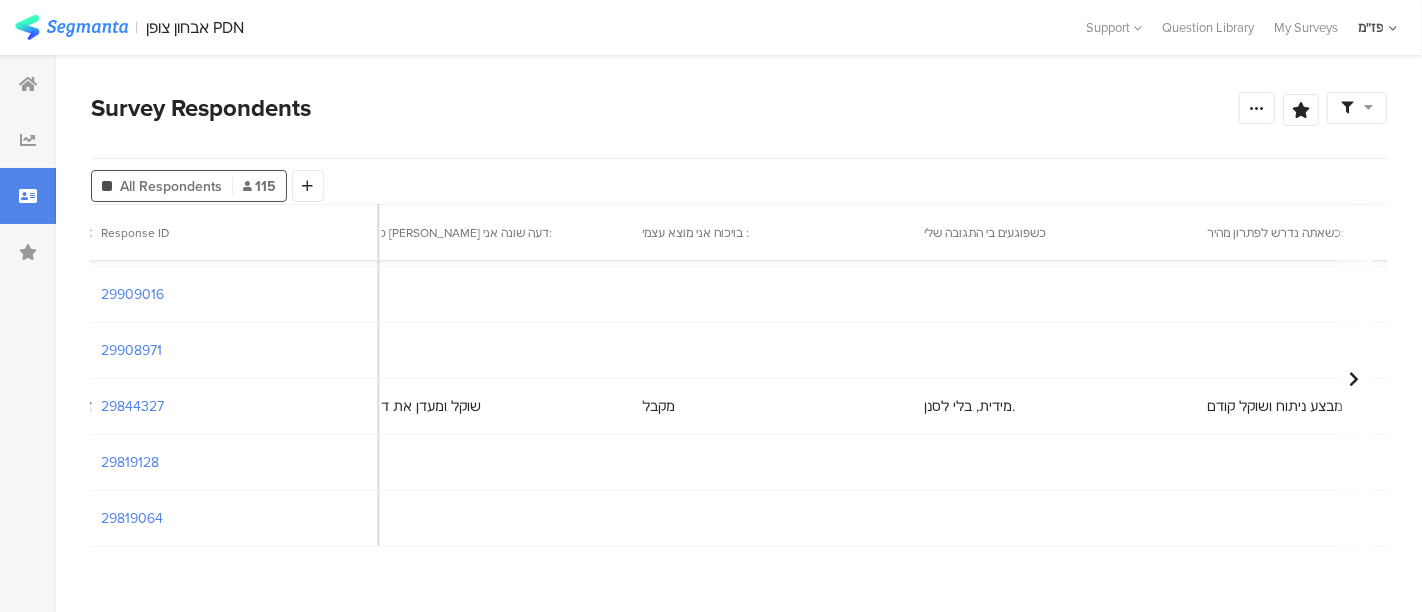 click on "29819128
[DATE] 23:43:02 58be0137-2e55-4ab5-9d01-7315715ad0de" at bounding box center (2810, 463) 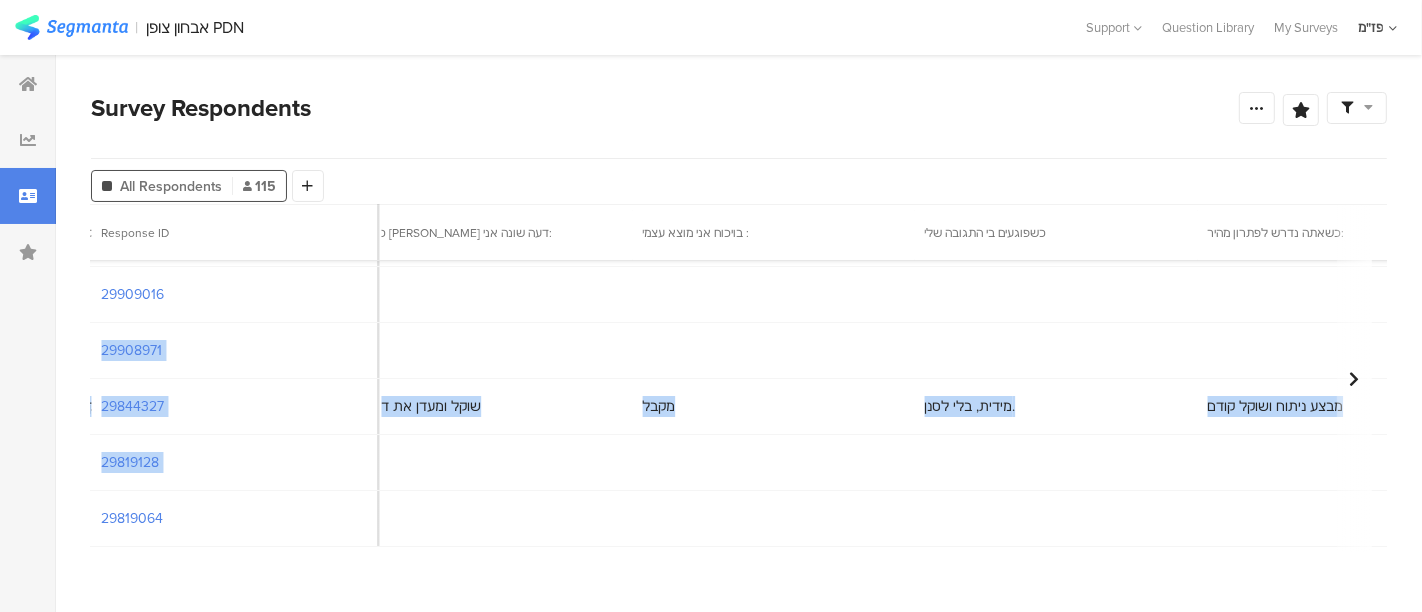 drag, startPoint x: 450, startPoint y: 272, endPoint x: 445, endPoint y: 420, distance: 148.08444 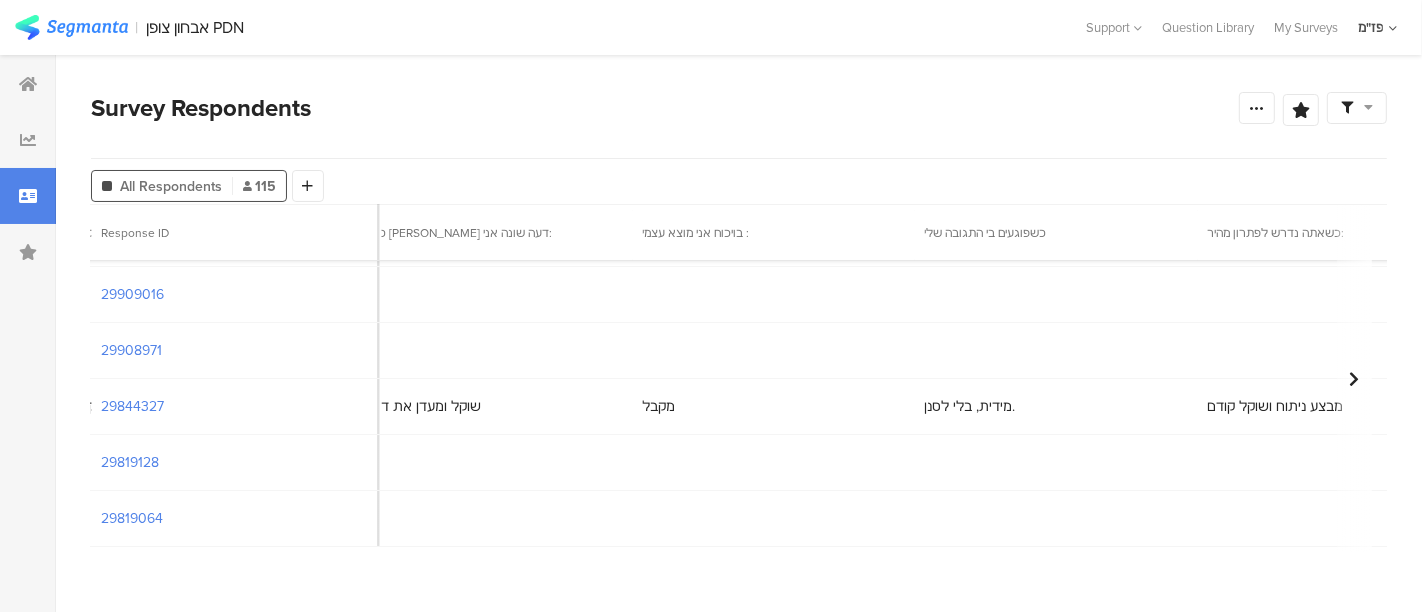 click on "שוקל ומעדן את דבריי" at bounding box center (420, 406) 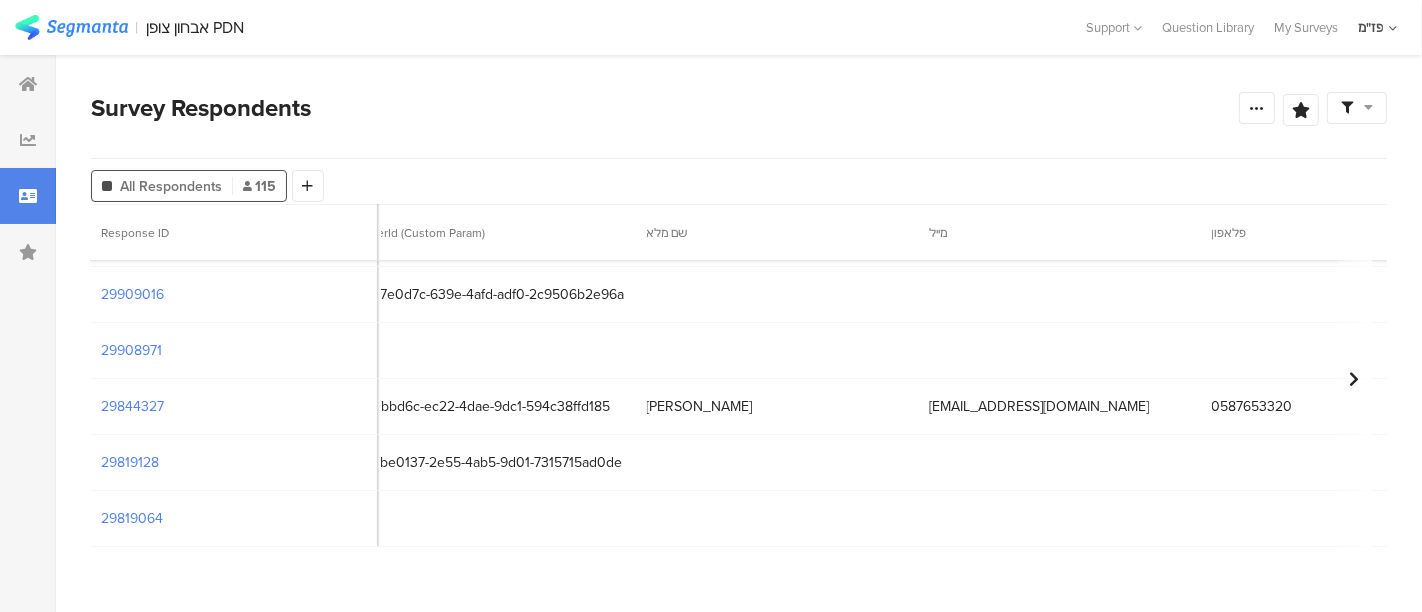 scroll, scrollTop: 6169, scrollLeft: 197, axis: both 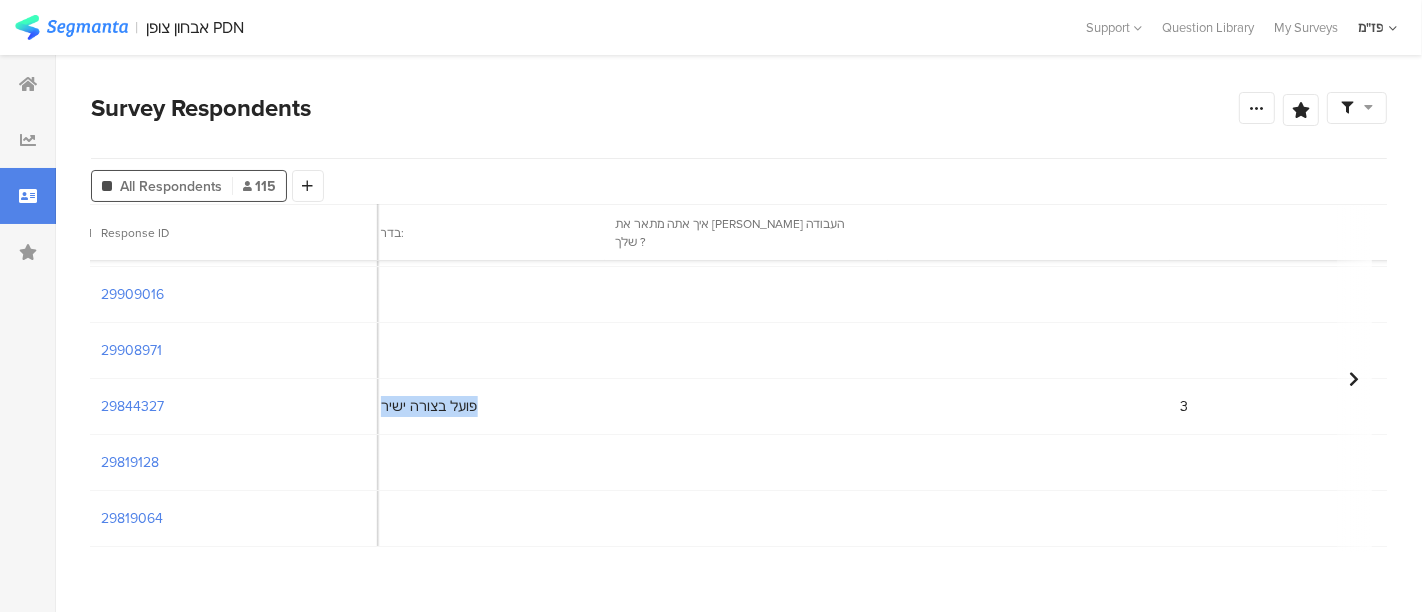 drag, startPoint x: 630, startPoint y: 387, endPoint x: 730, endPoint y: 389, distance: 100.02 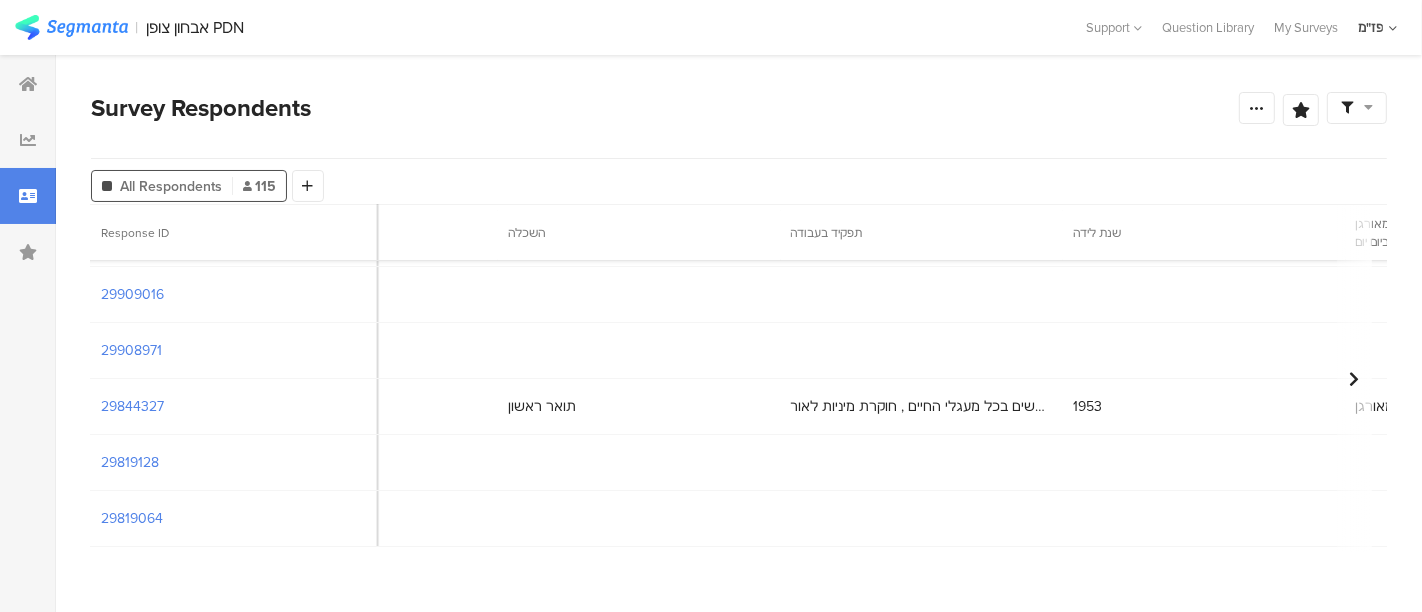 scroll, scrollTop: 6169, scrollLeft: 0, axis: vertical 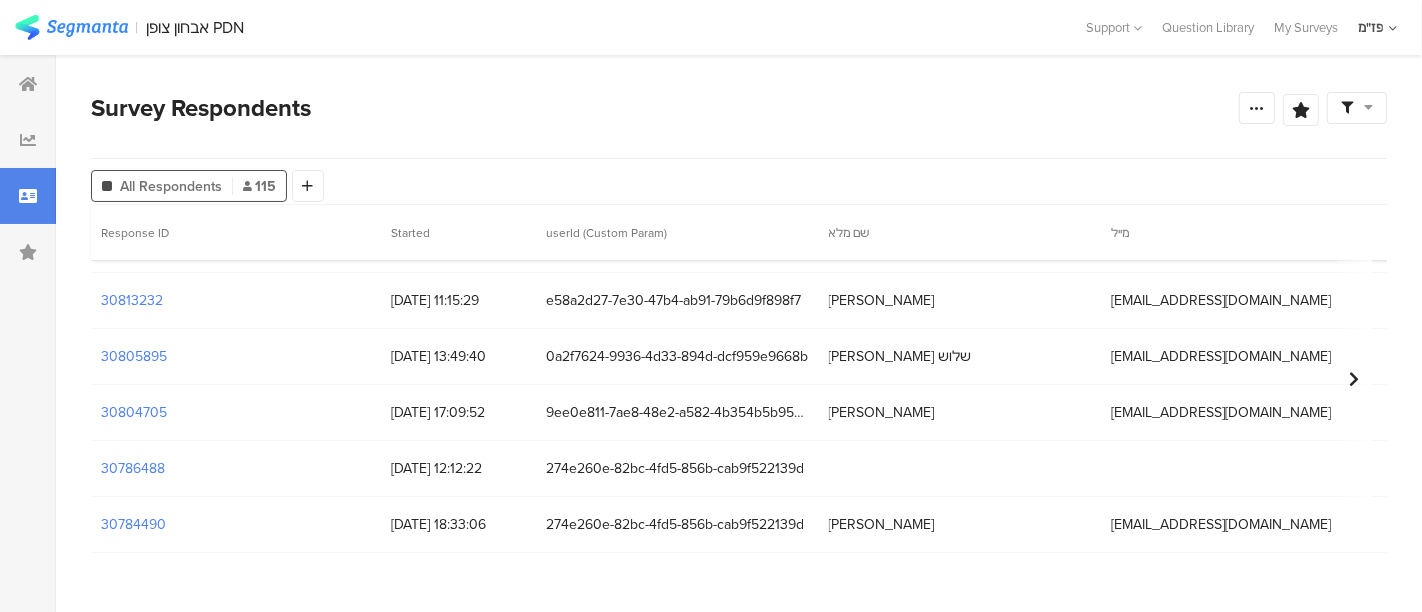 click on "[PERSON_NAME]" at bounding box center [960, 300] 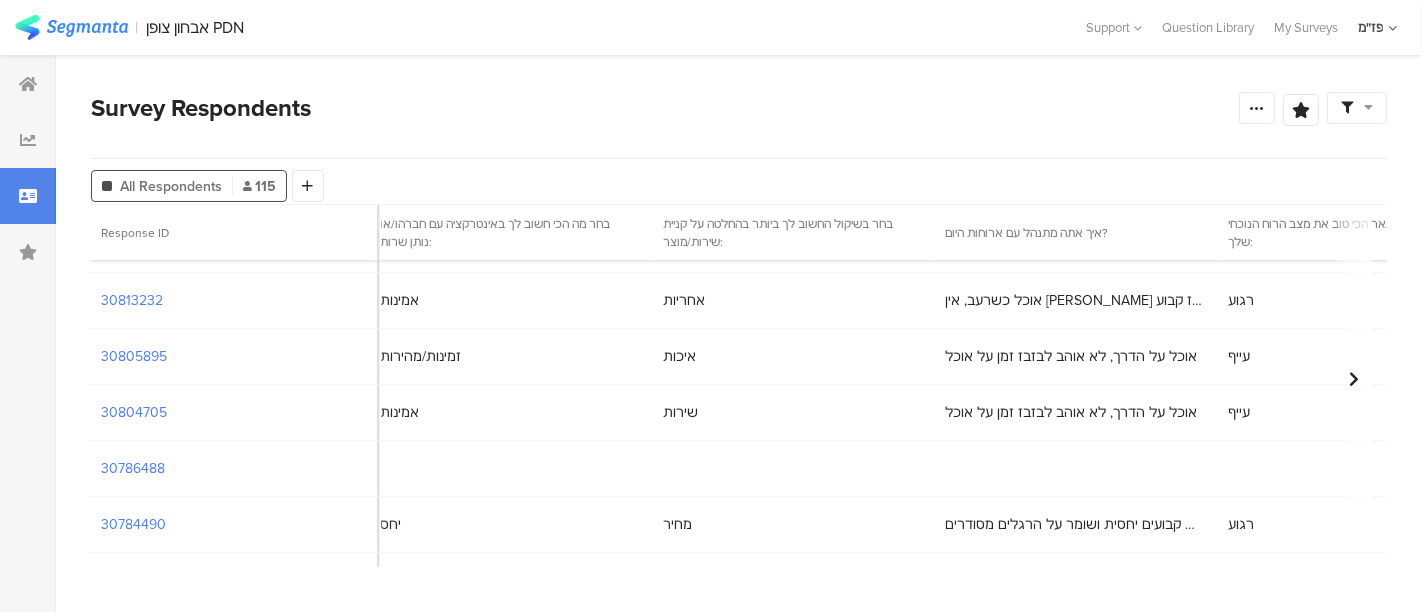 scroll, scrollTop: 44, scrollLeft: 23717, axis: both 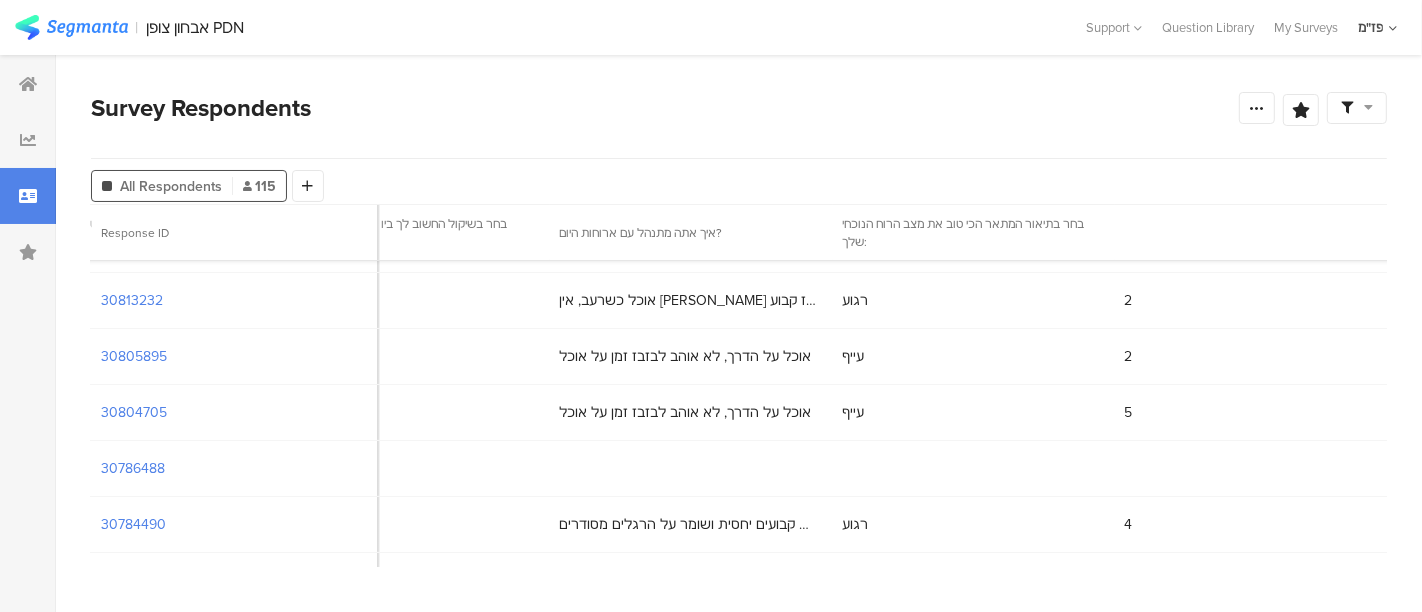 drag, startPoint x: 826, startPoint y: 299, endPoint x: 1397, endPoint y: 305, distance: 571.0315 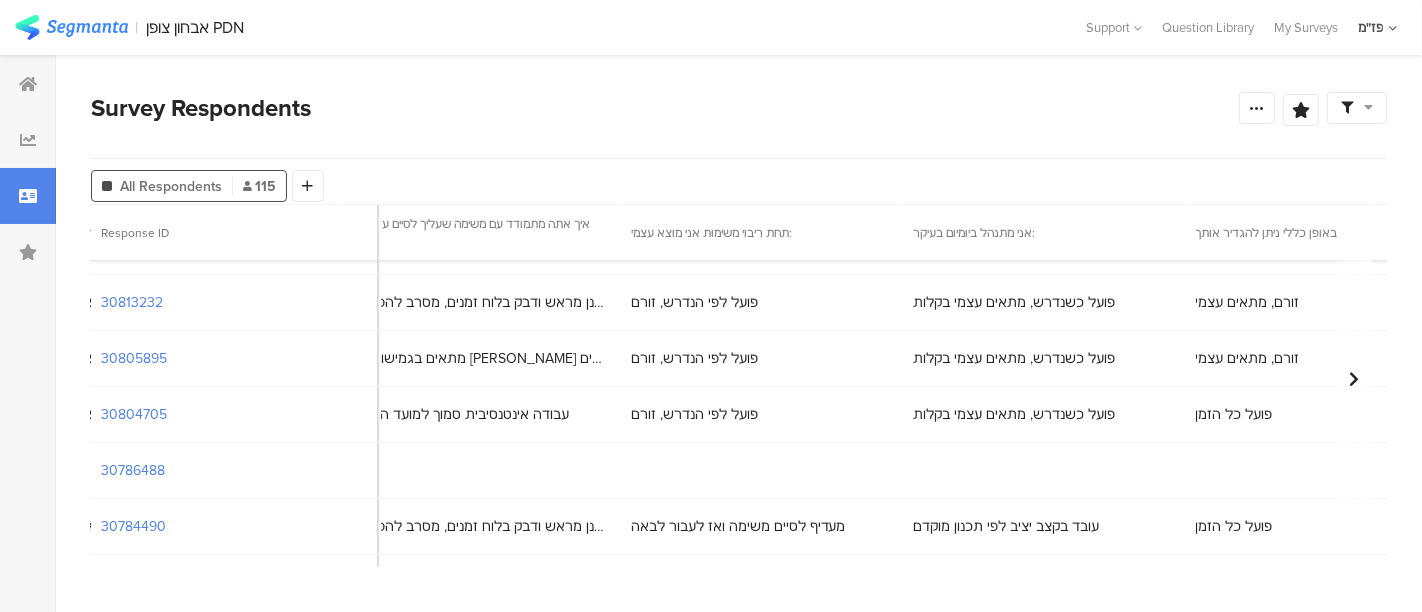scroll, scrollTop: 42, scrollLeft: 12048, axis: both 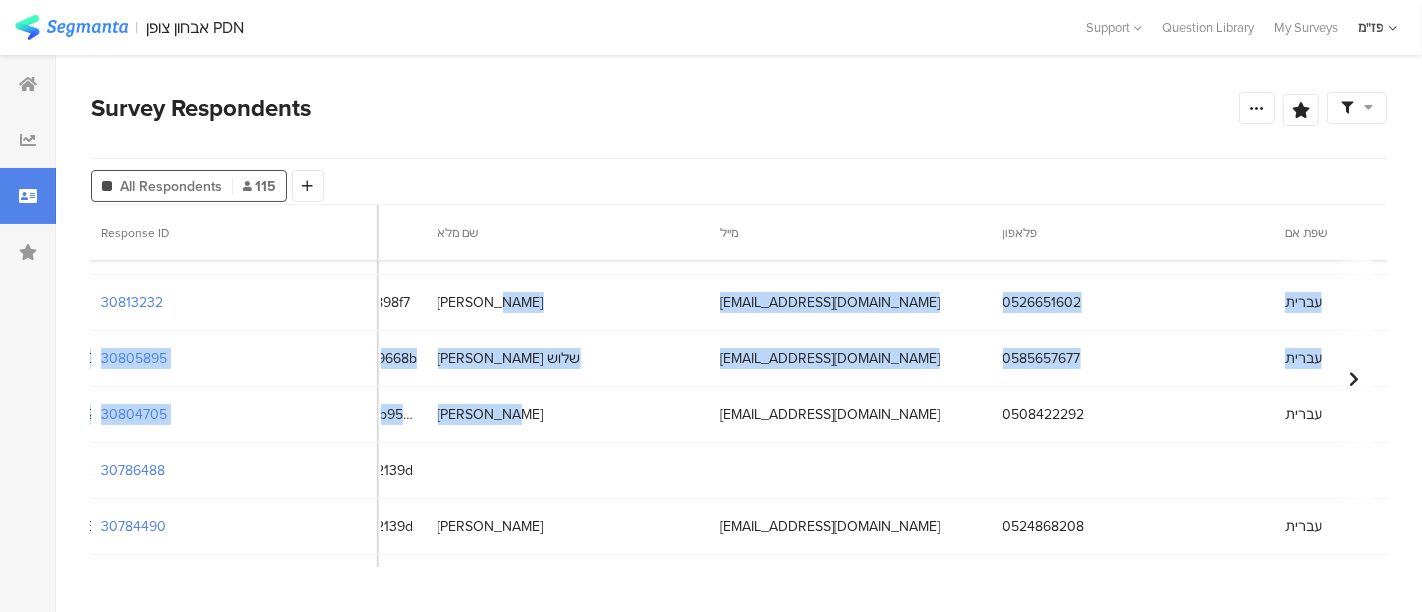 drag, startPoint x: 454, startPoint y: 292, endPoint x: 510, endPoint y: 424, distance: 143.38759 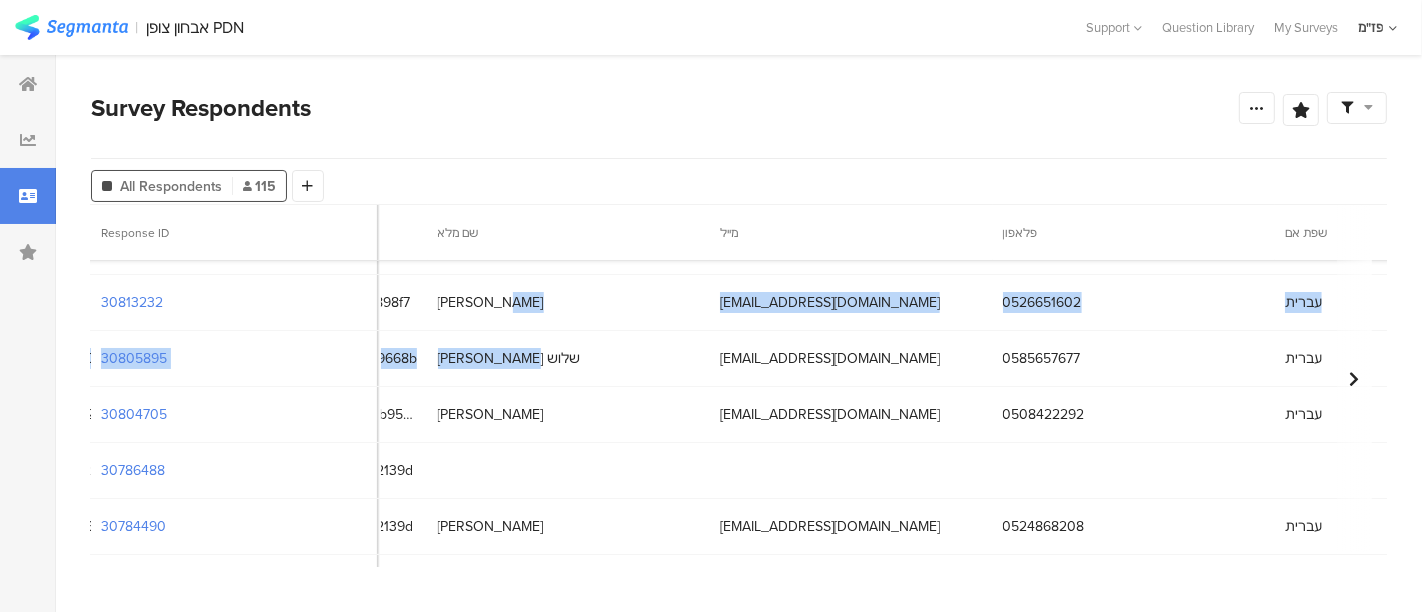 drag, startPoint x: 447, startPoint y: 287, endPoint x: 455, endPoint y: 356, distance: 69.46222 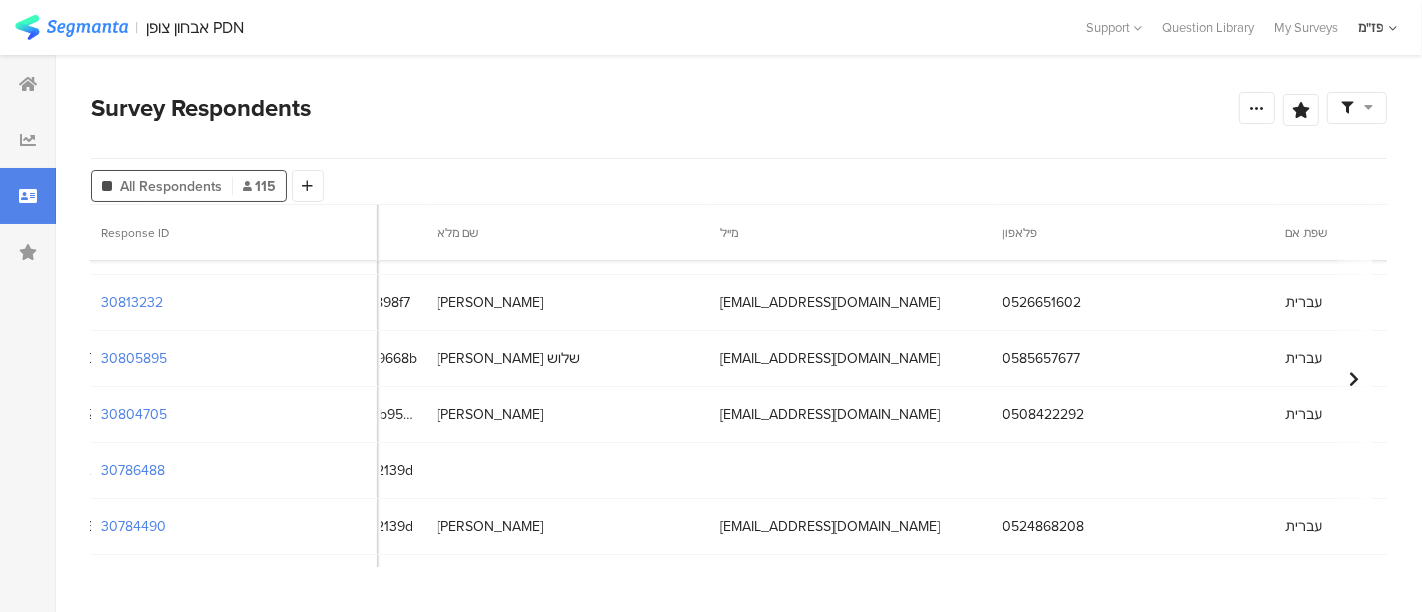 drag, startPoint x: 488, startPoint y: 273, endPoint x: 464, endPoint y: 355, distance: 85.44004 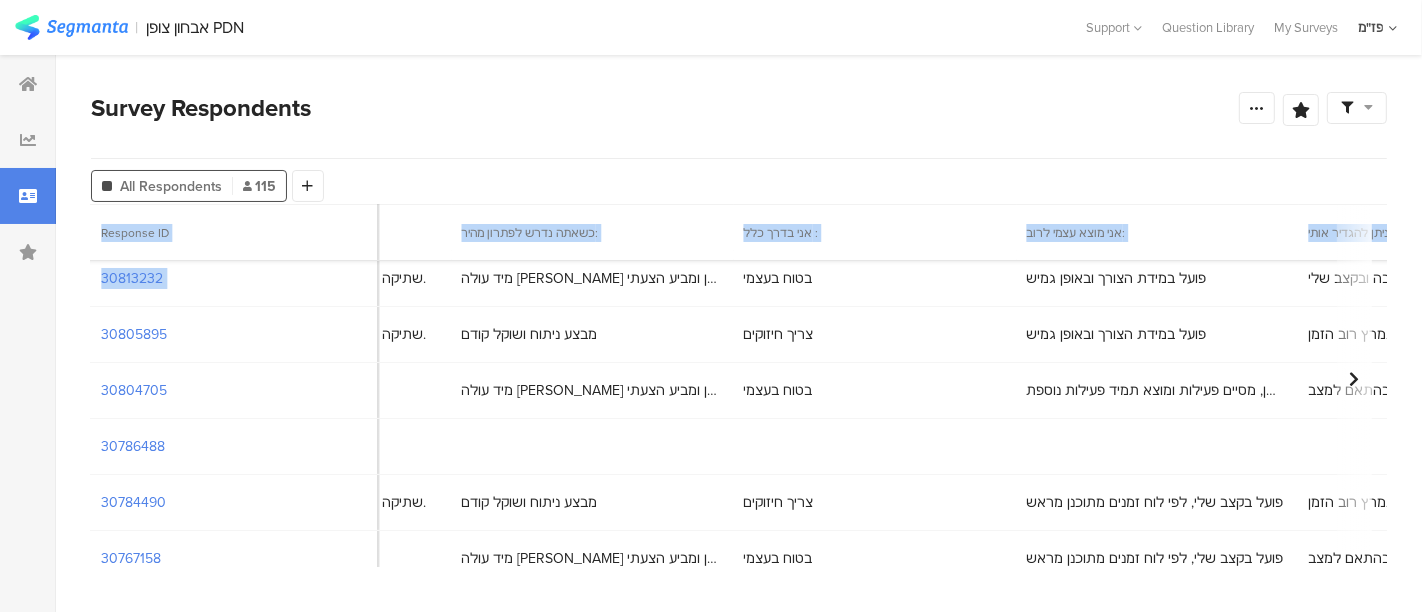scroll, scrollTop: 0, scrollLeft: 10538, axis: horizontal 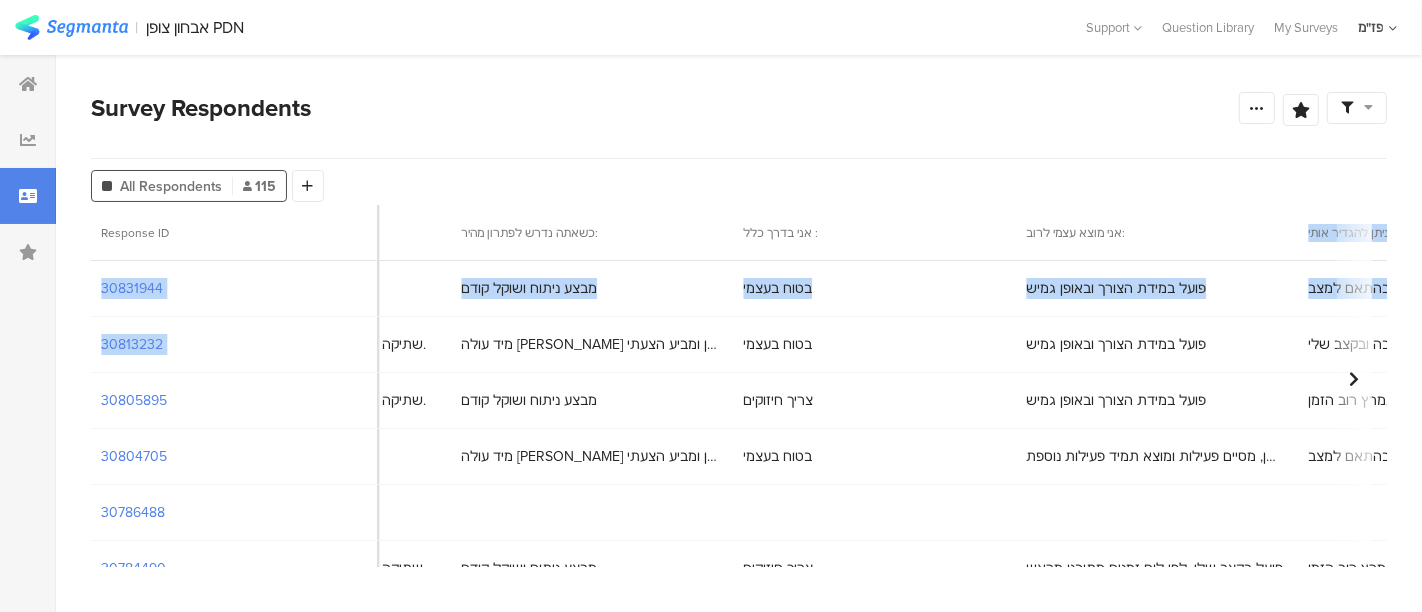 drag, startPoint x: 445, startPoint y: 282, endPoint x: 1162, endPoint y: 254, distance: 717.5465 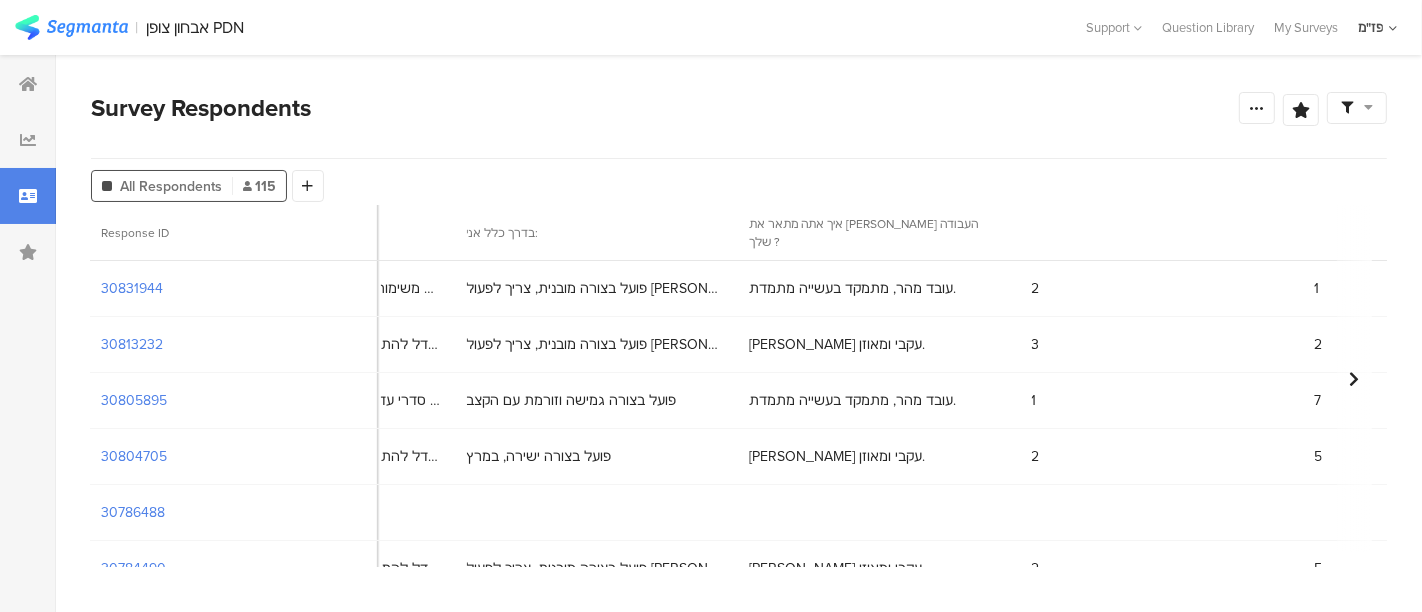 scroll, scrollTop: 0, scrollLeft: 13418, axis: horizontal 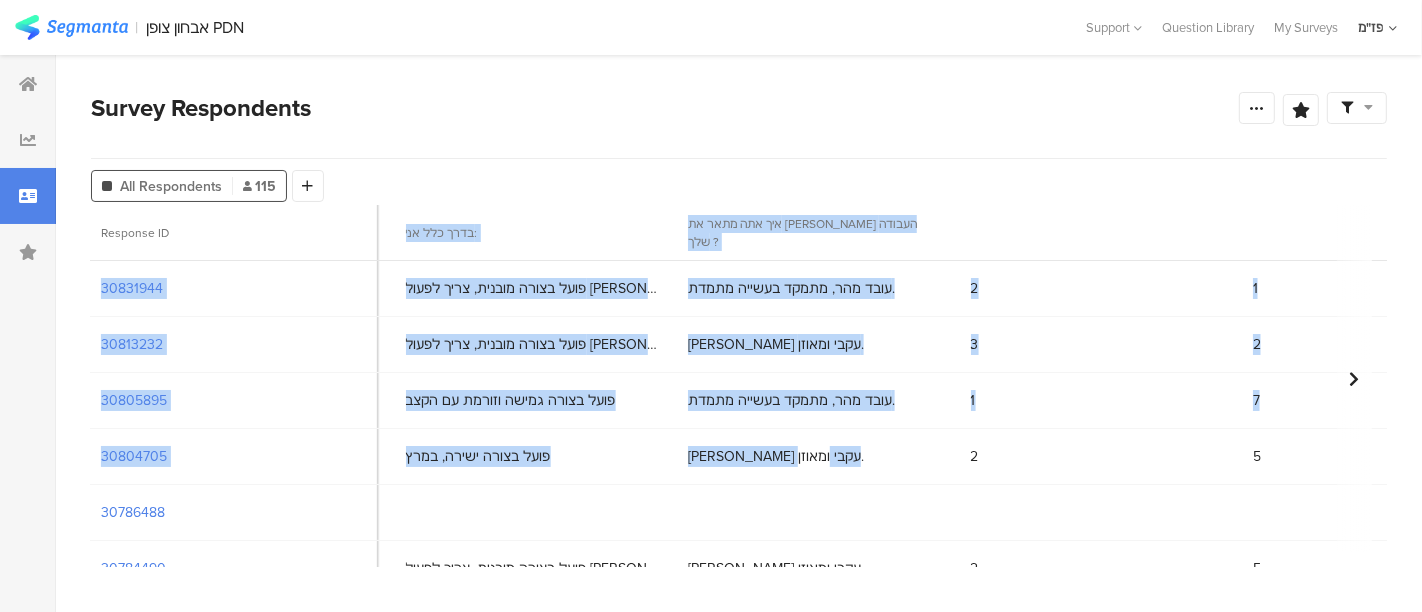 drag, startPoint x: 1169, startPoint y: 258, endPoint x: 787, endPoint y: 481, distance: 442.3268 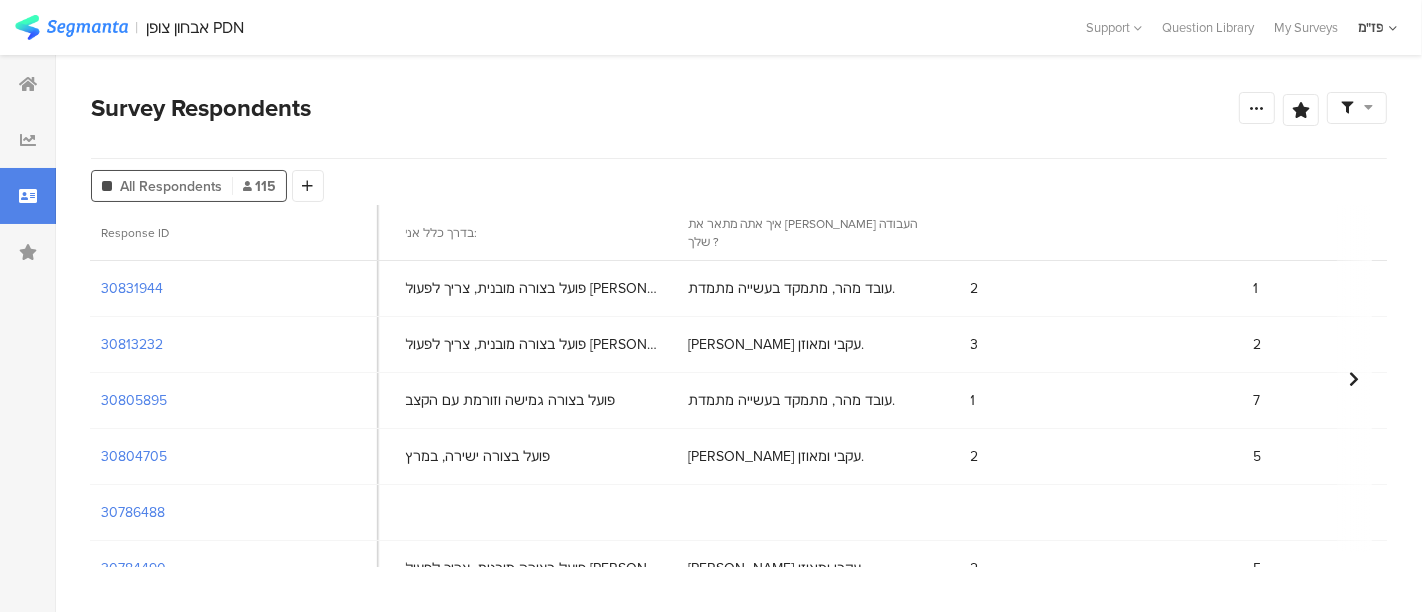 click on "All Respondents       115
Add Segment" at bounding box center [739, 182] 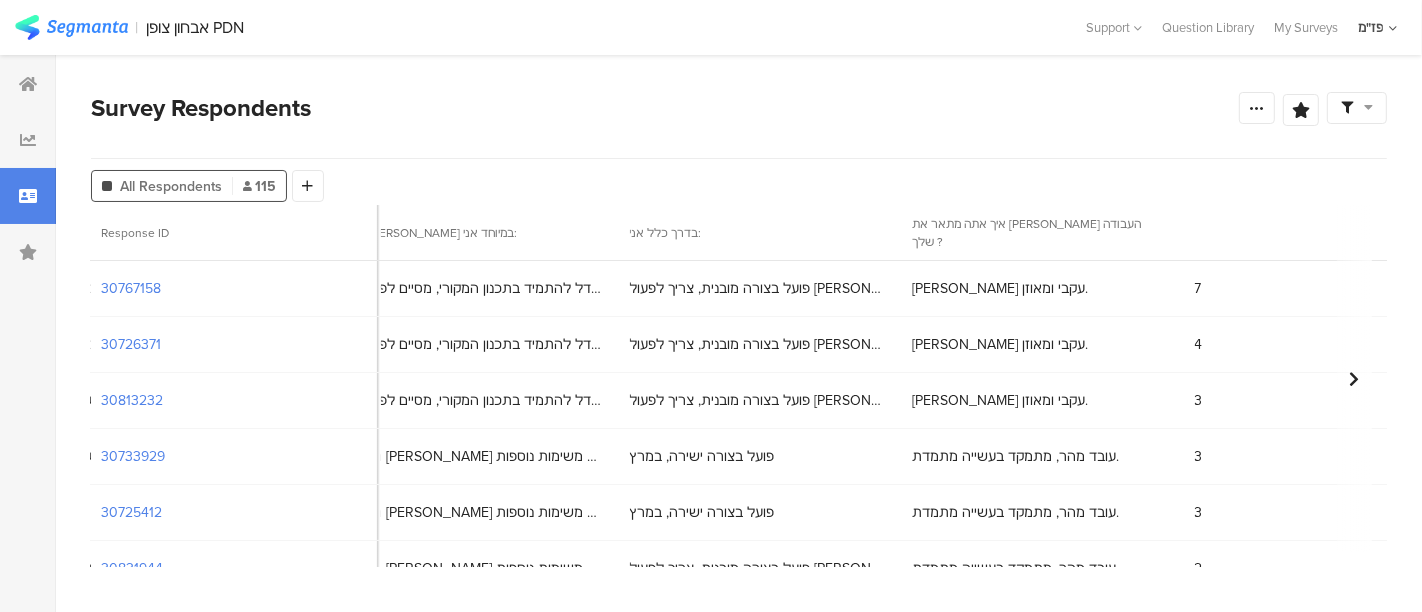scroll, scrollTop: 0, scrollLeft: 13192, axis: horizontal 